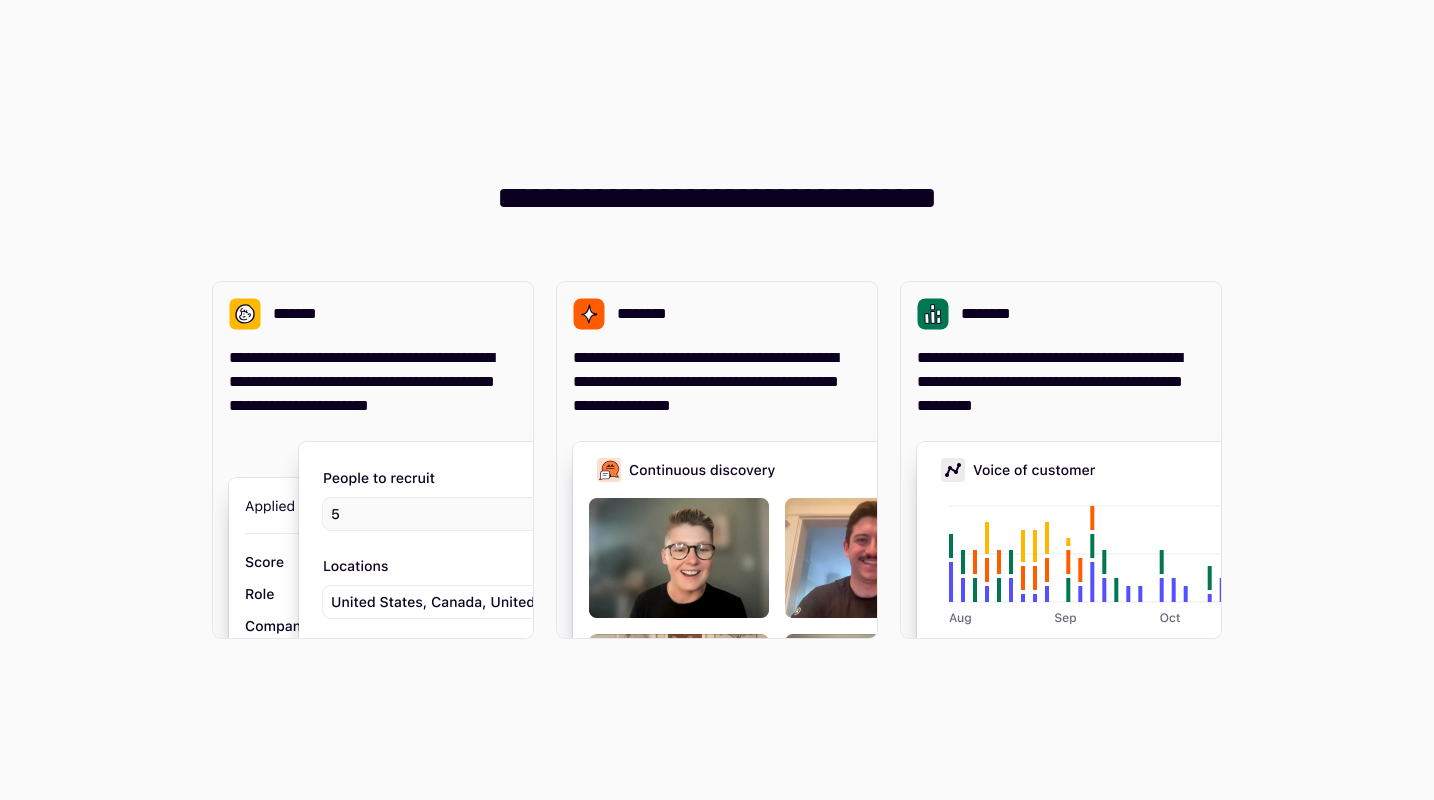 scroll, scrollTop: 0, scrollLeft: 0, axis: both 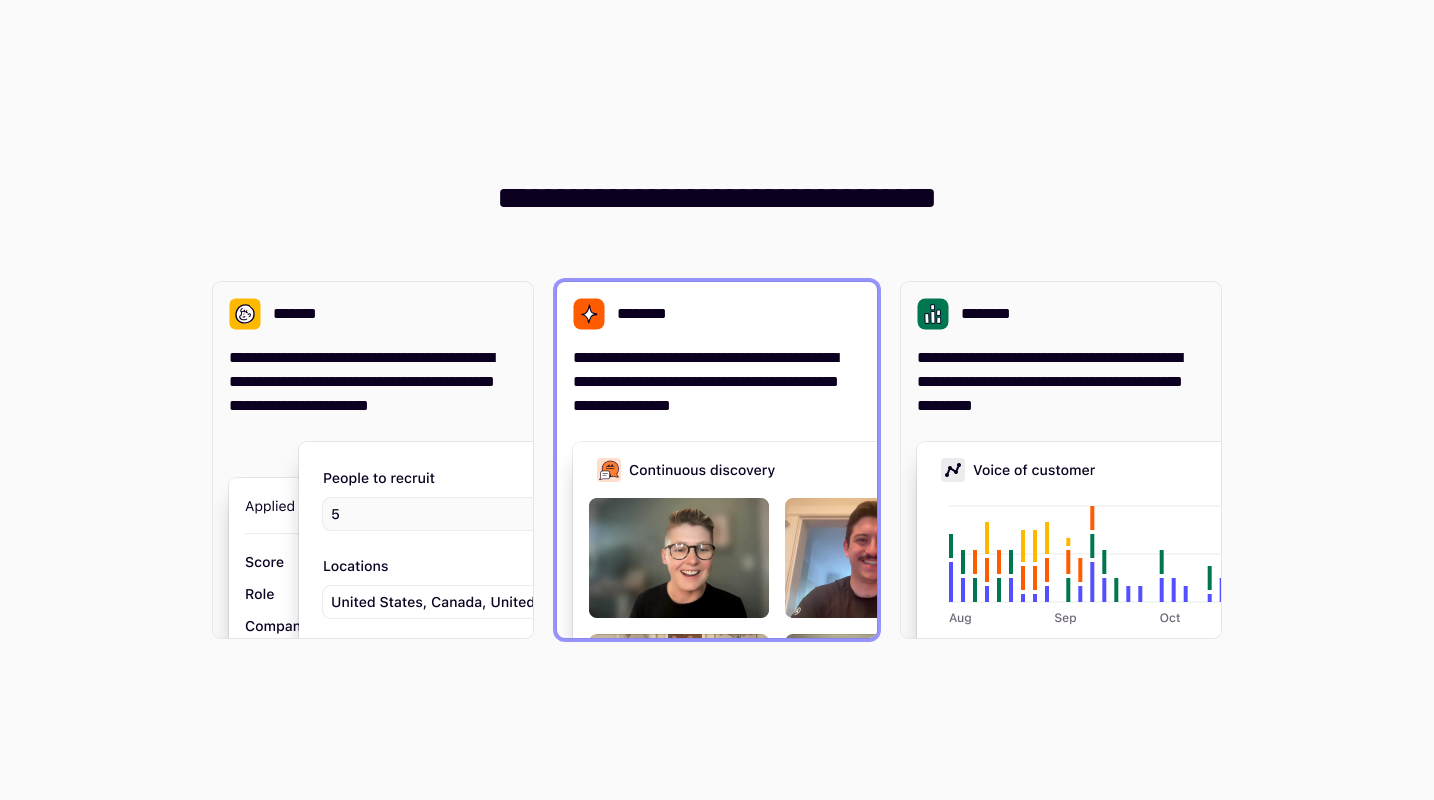 click on "**********" at bounding box center [717, 382] 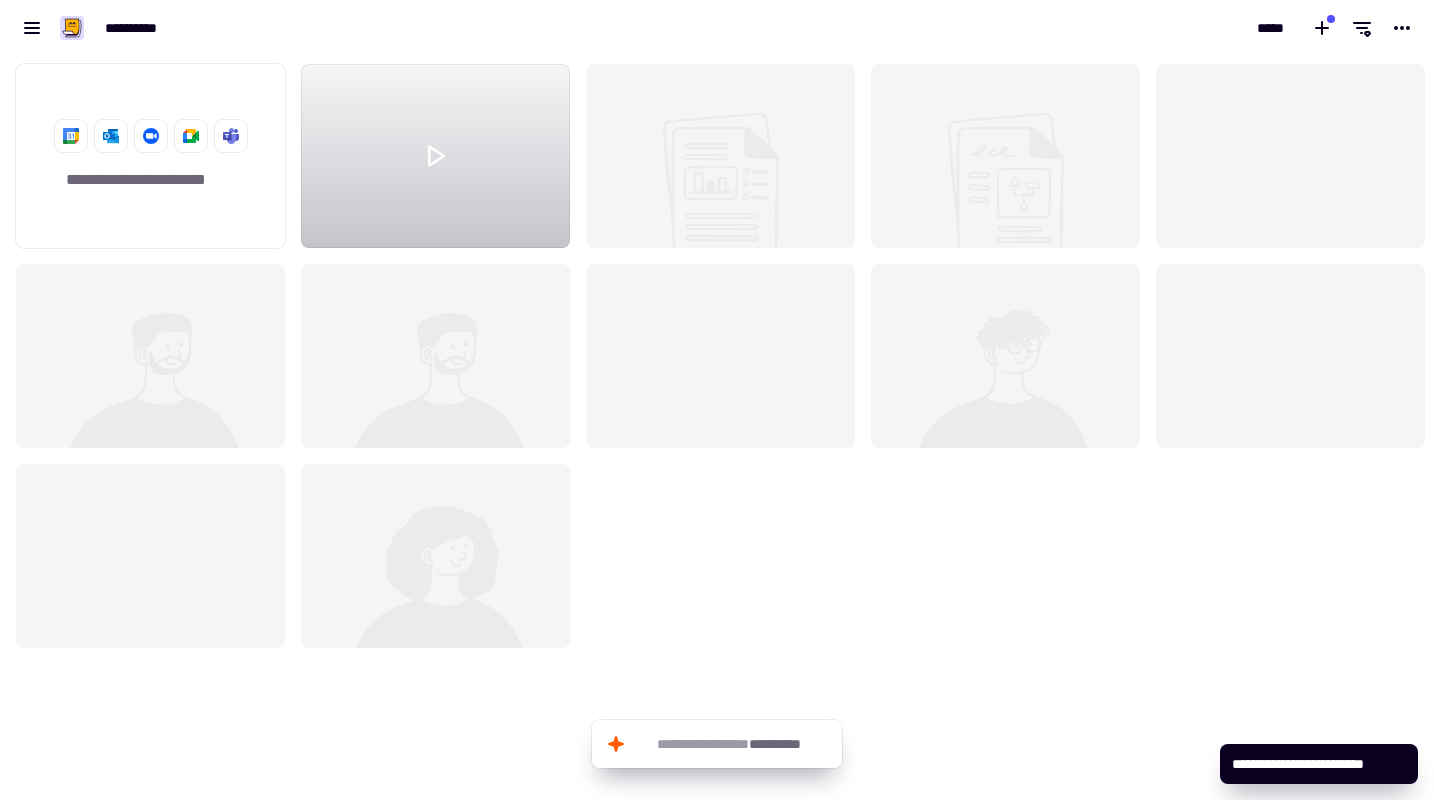 scroll, scrollTop: 16, scrollLeft: 16, axis: both 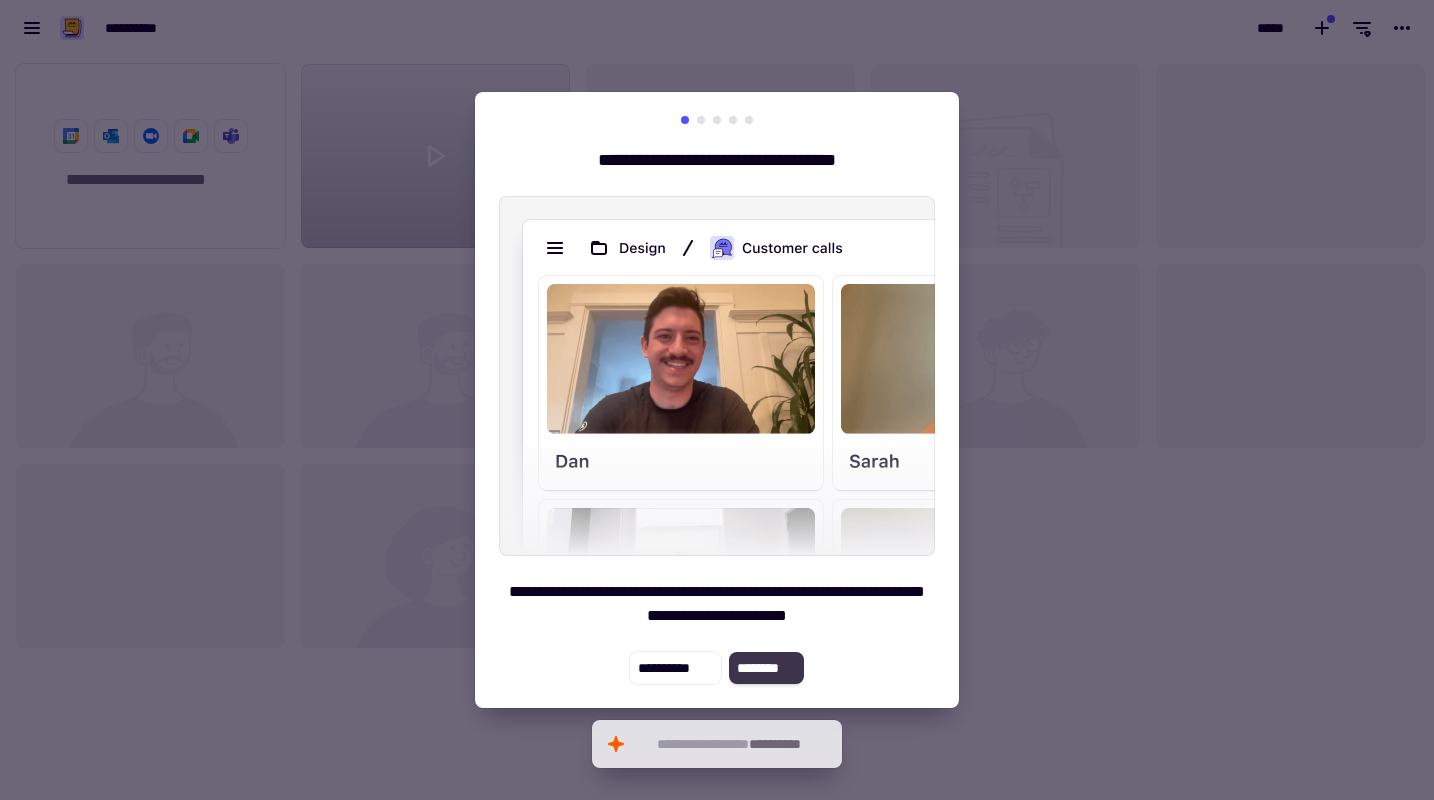 click on "********" 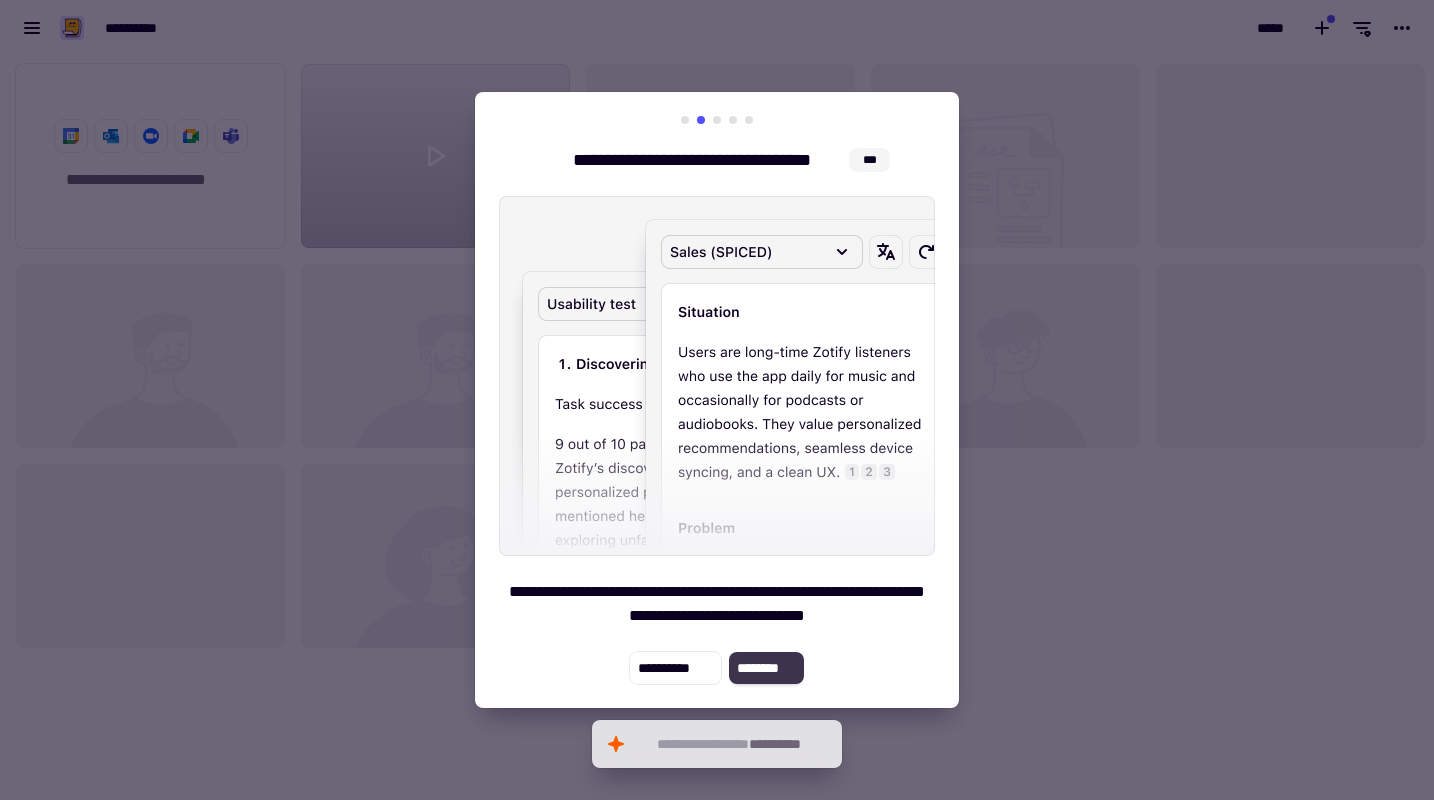 click on "********" 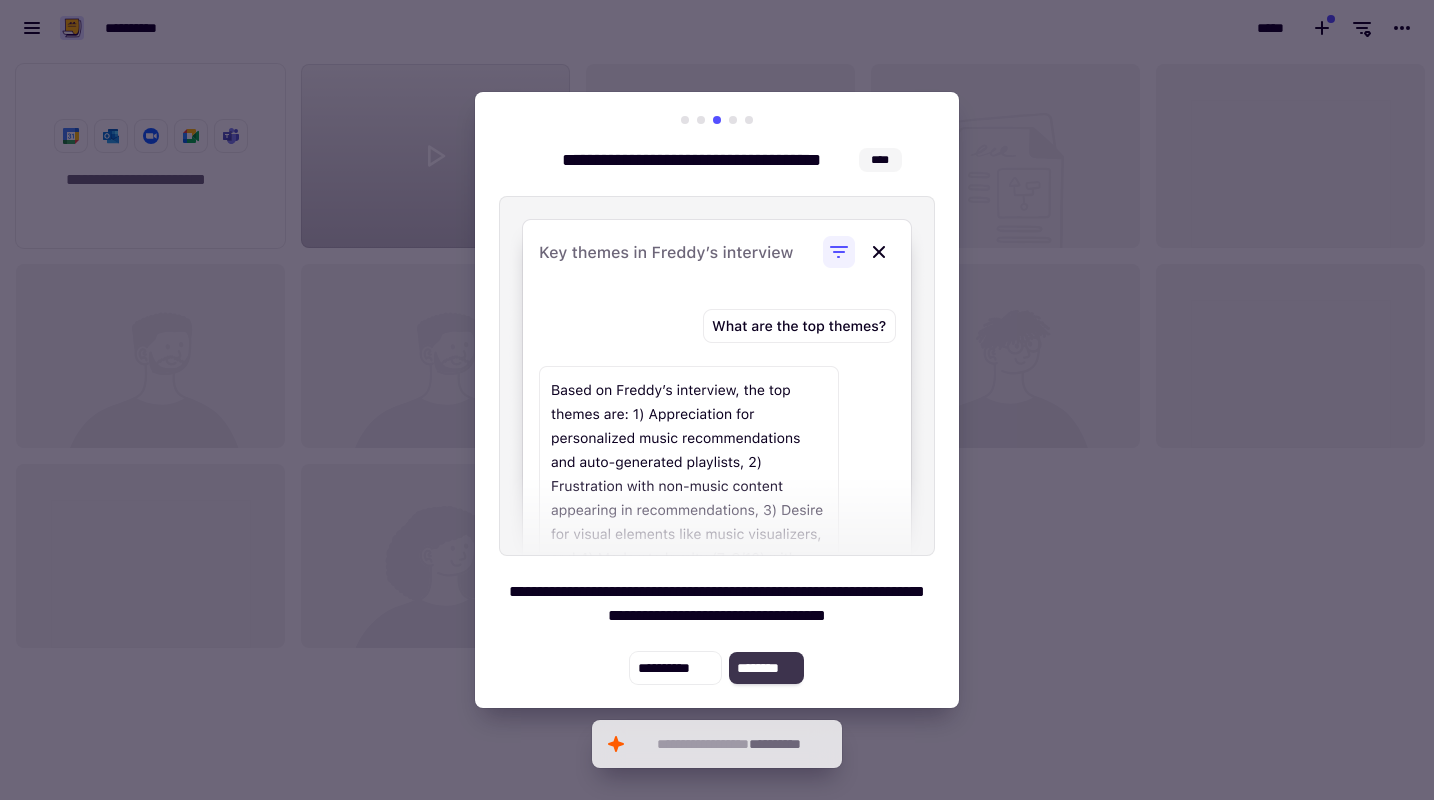 click on "********" 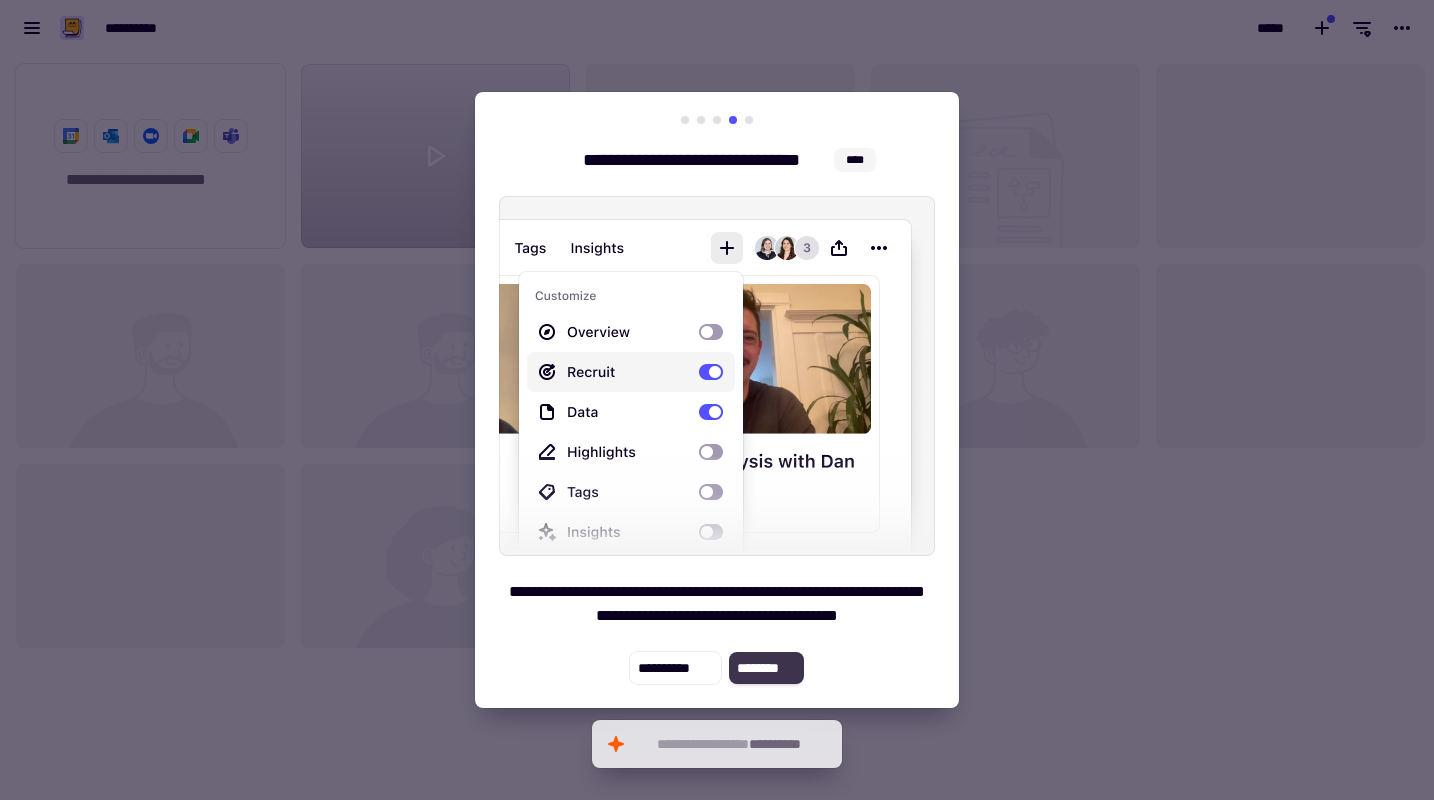 click on "********" 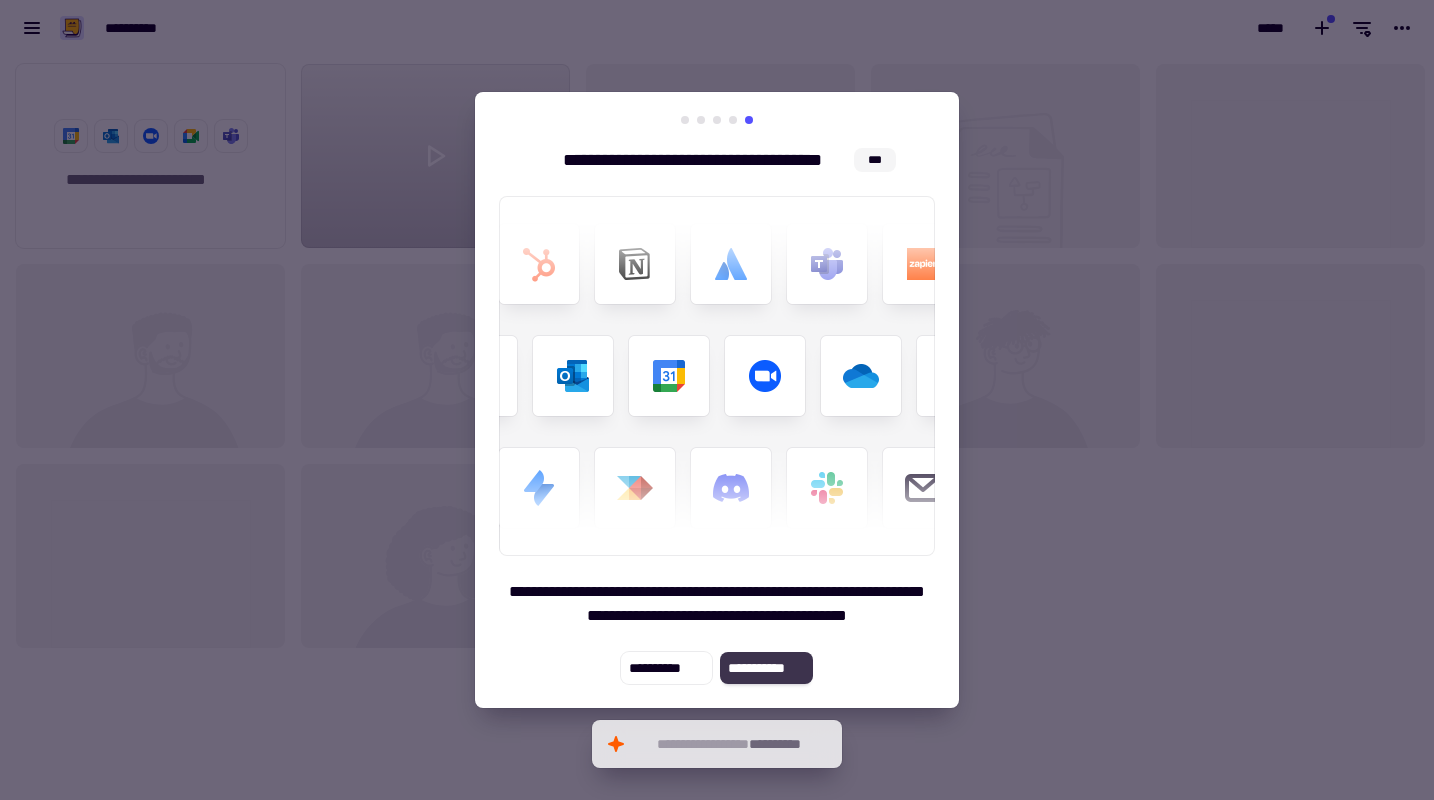 click on "**********" 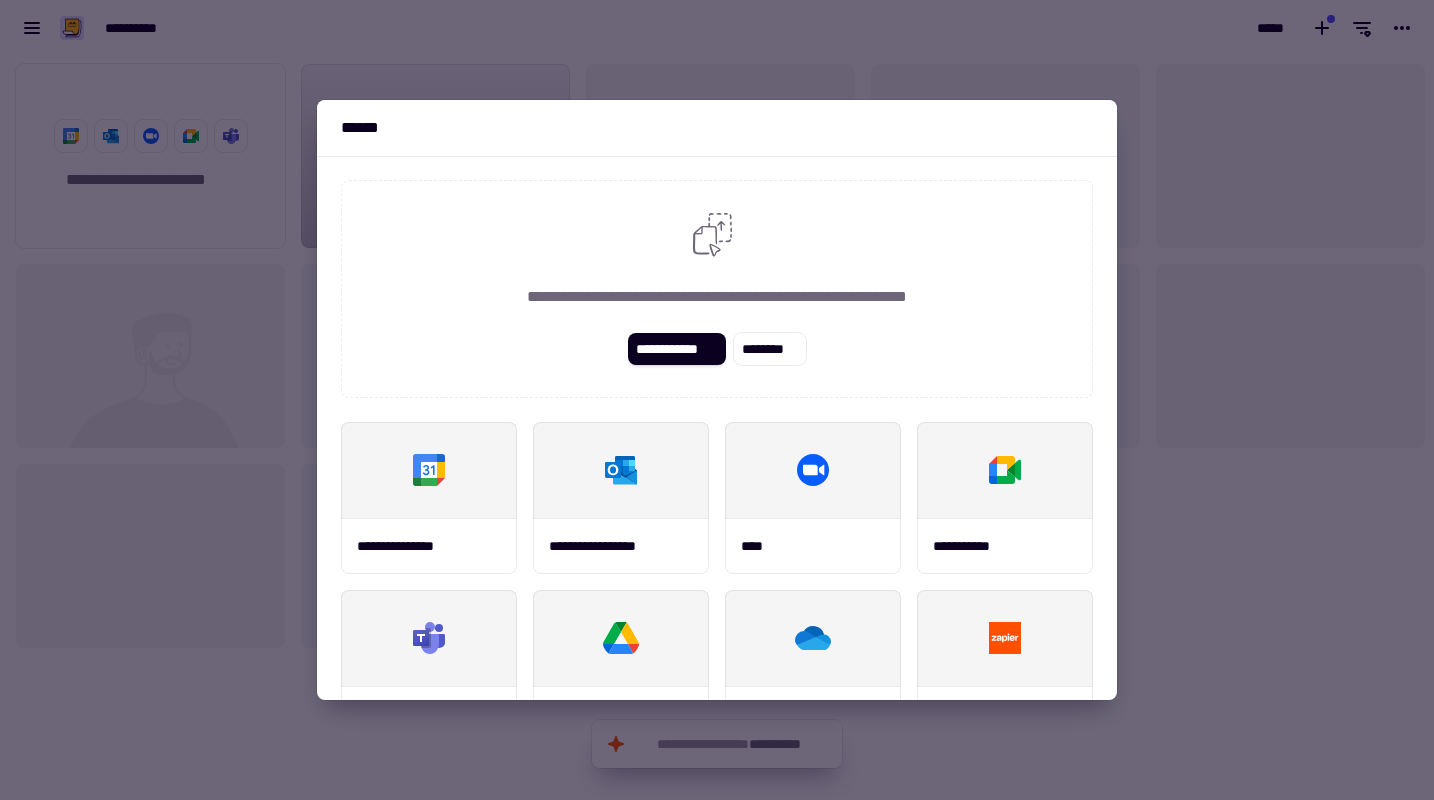 click at bounding box center [717, 400] 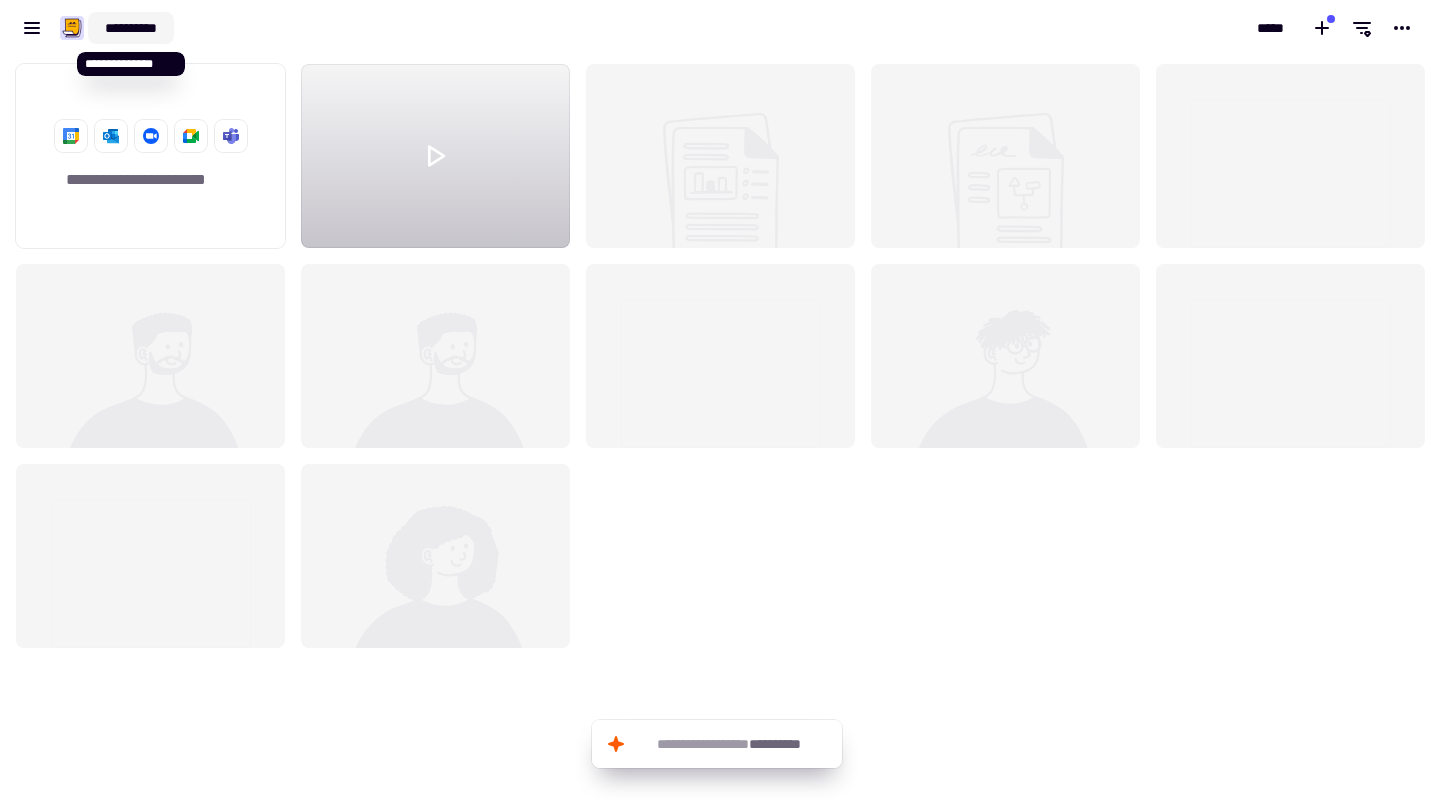 click on "**********" 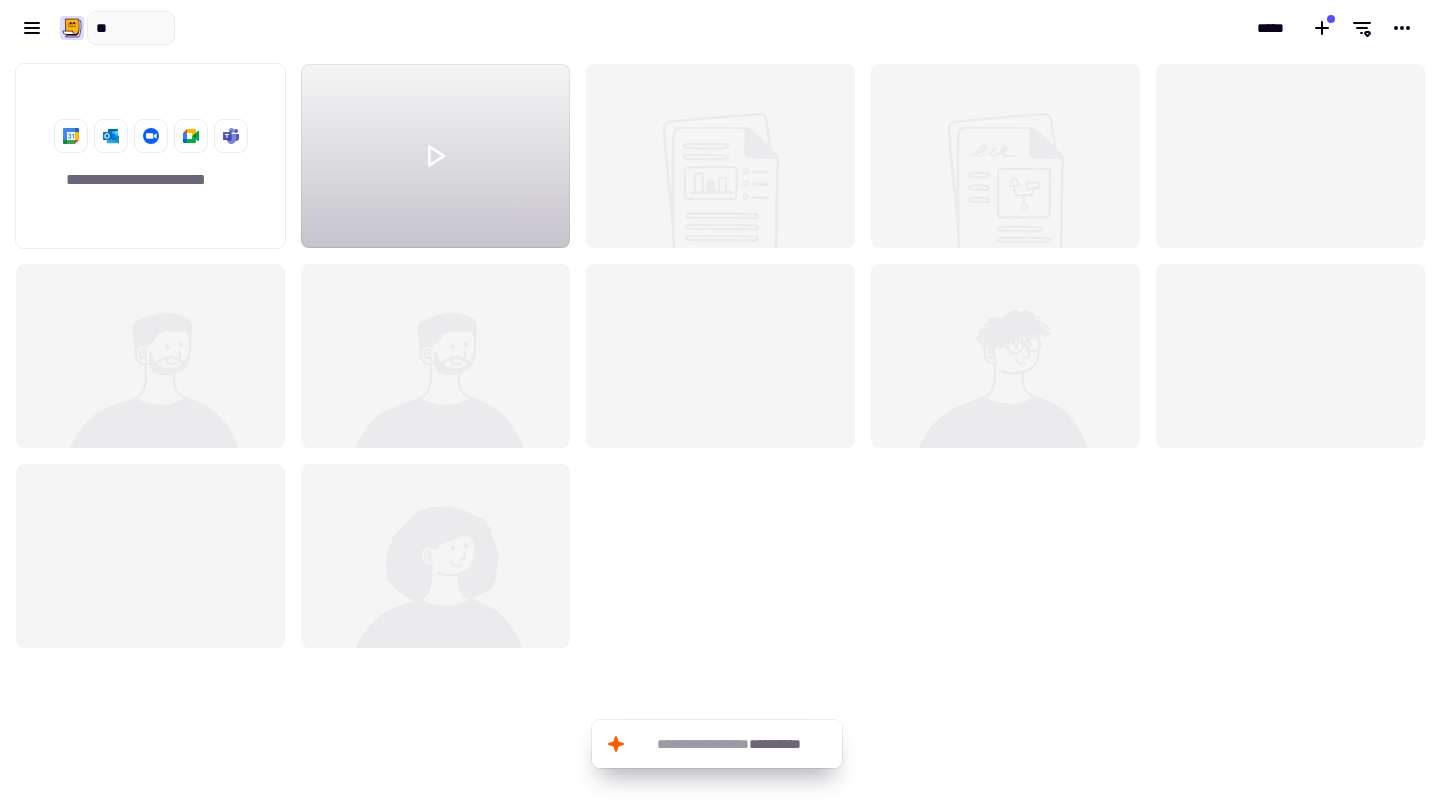 type on "*" 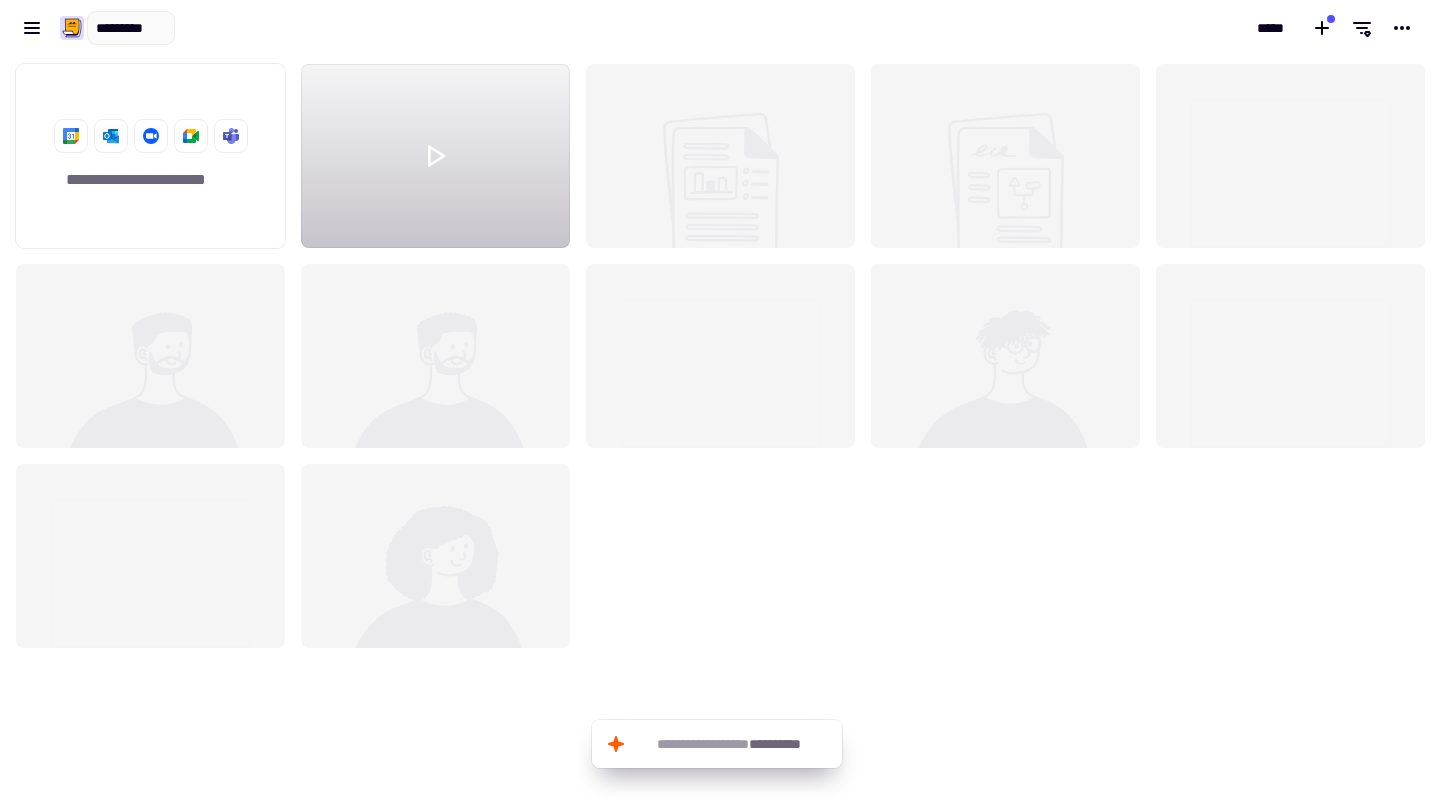 type on "**********" 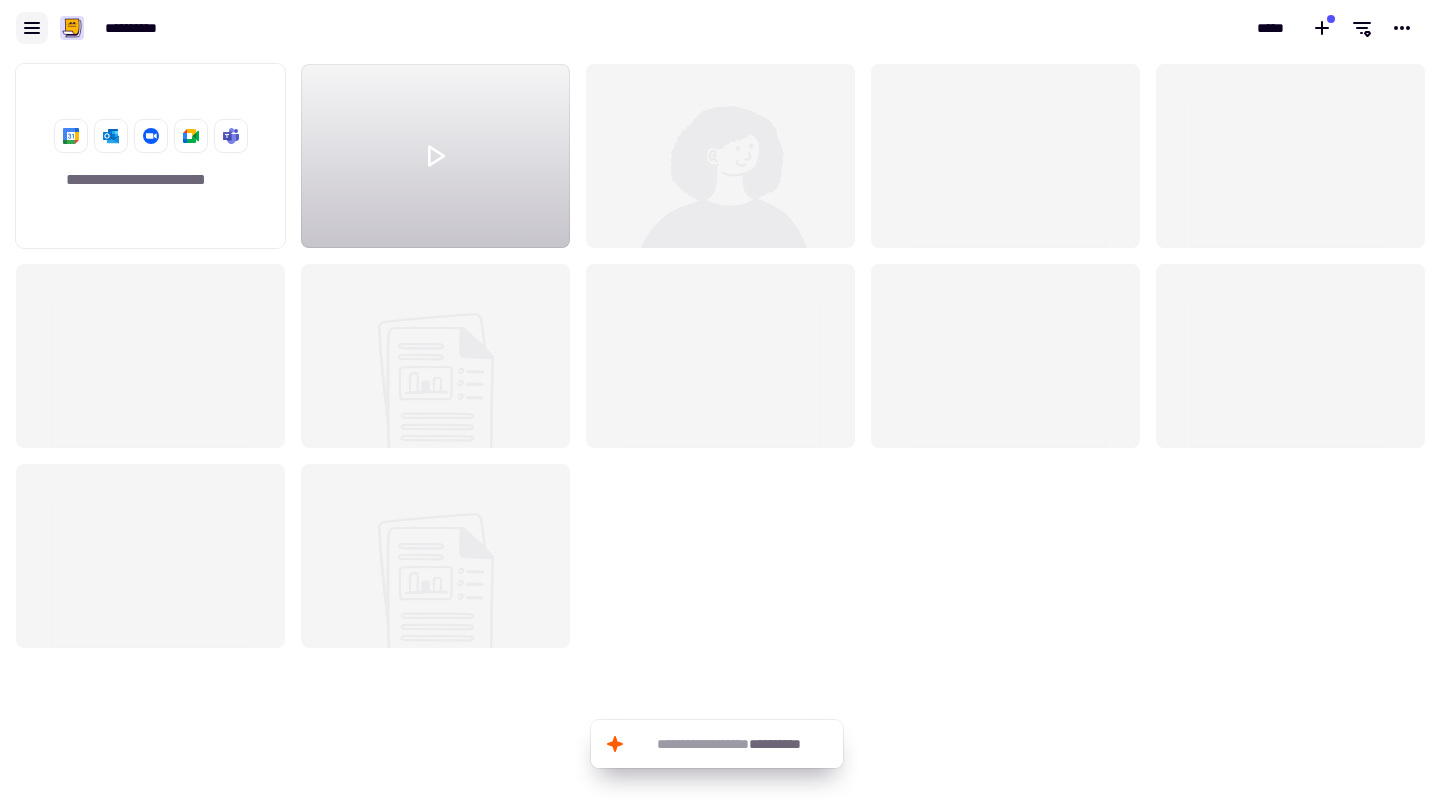 click 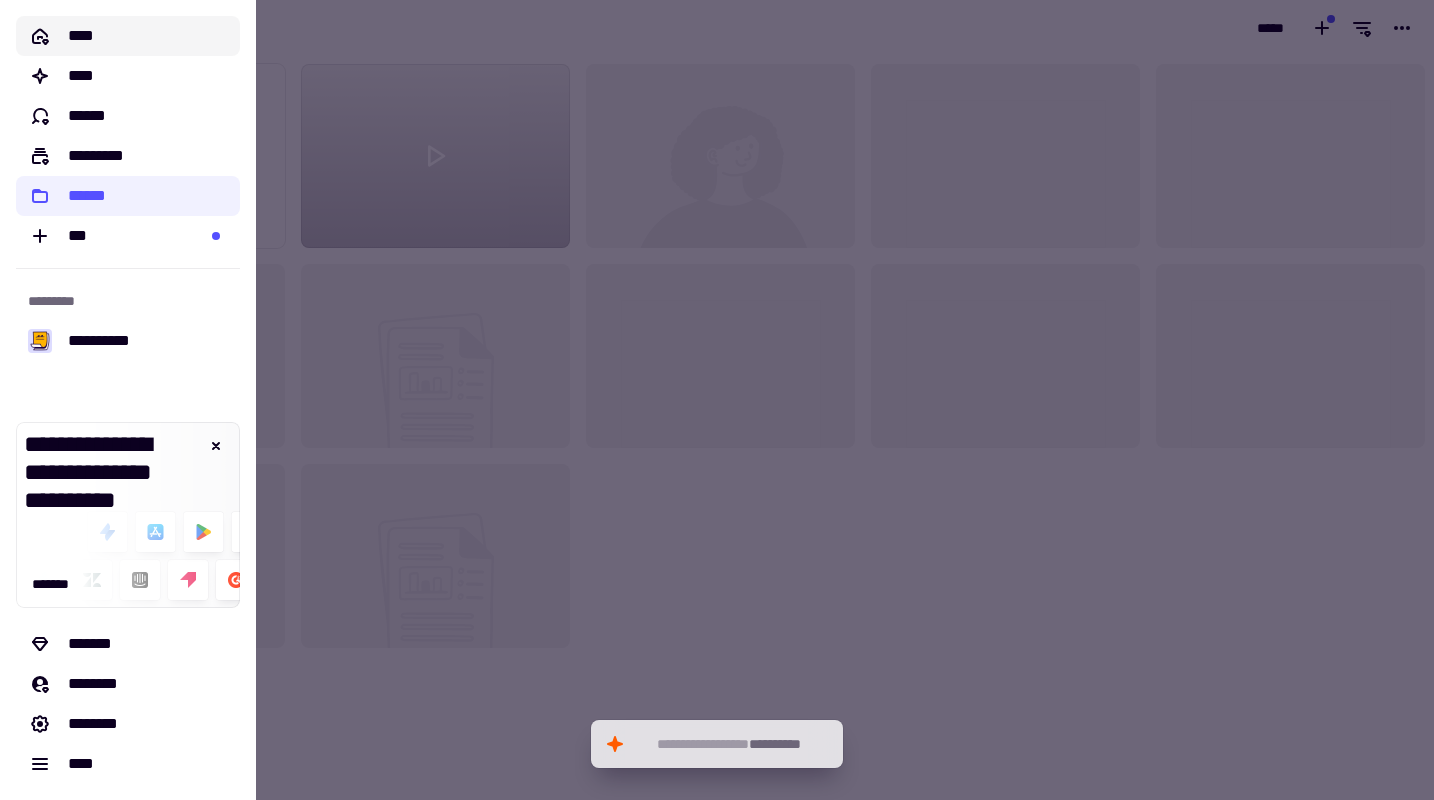 click on "****" 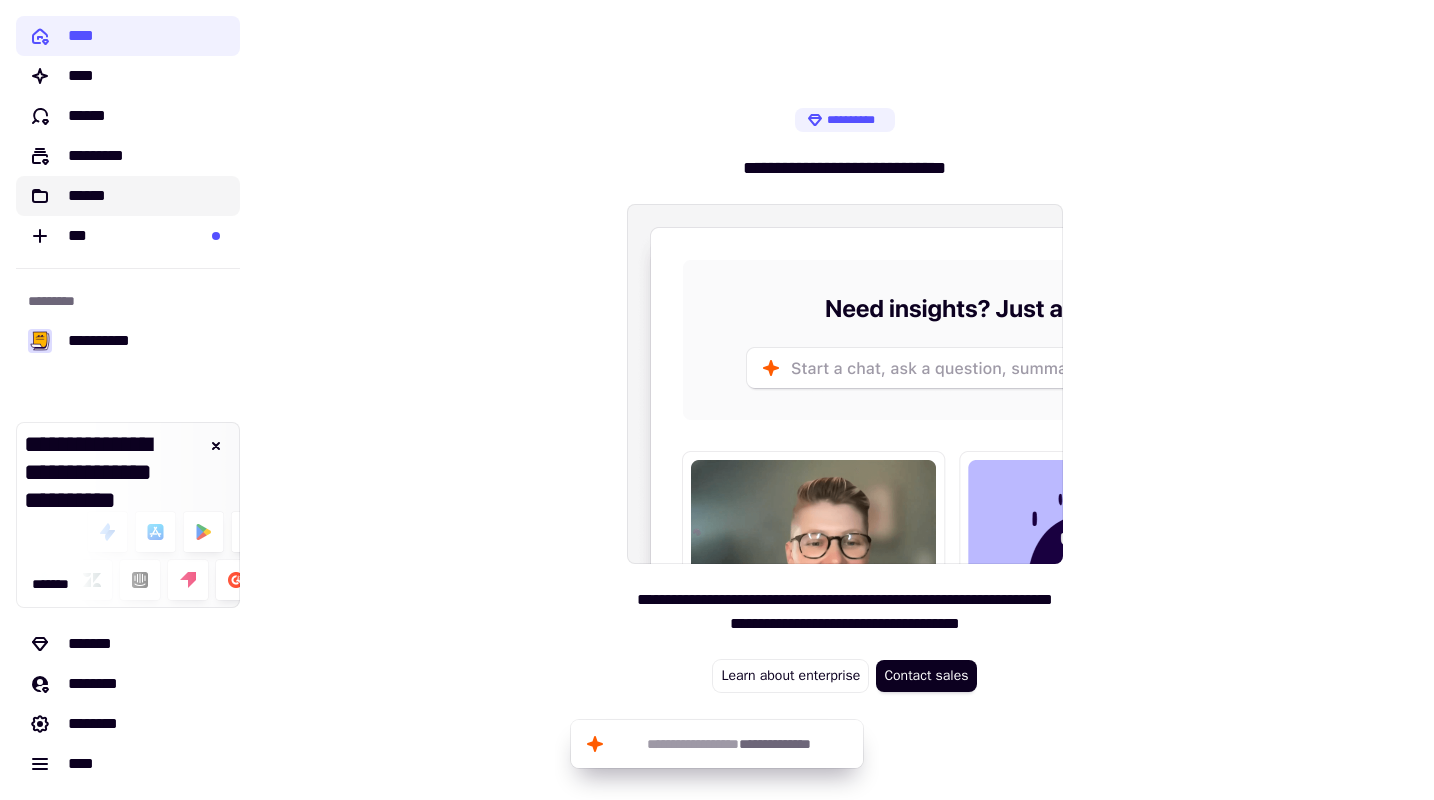 click on "******" 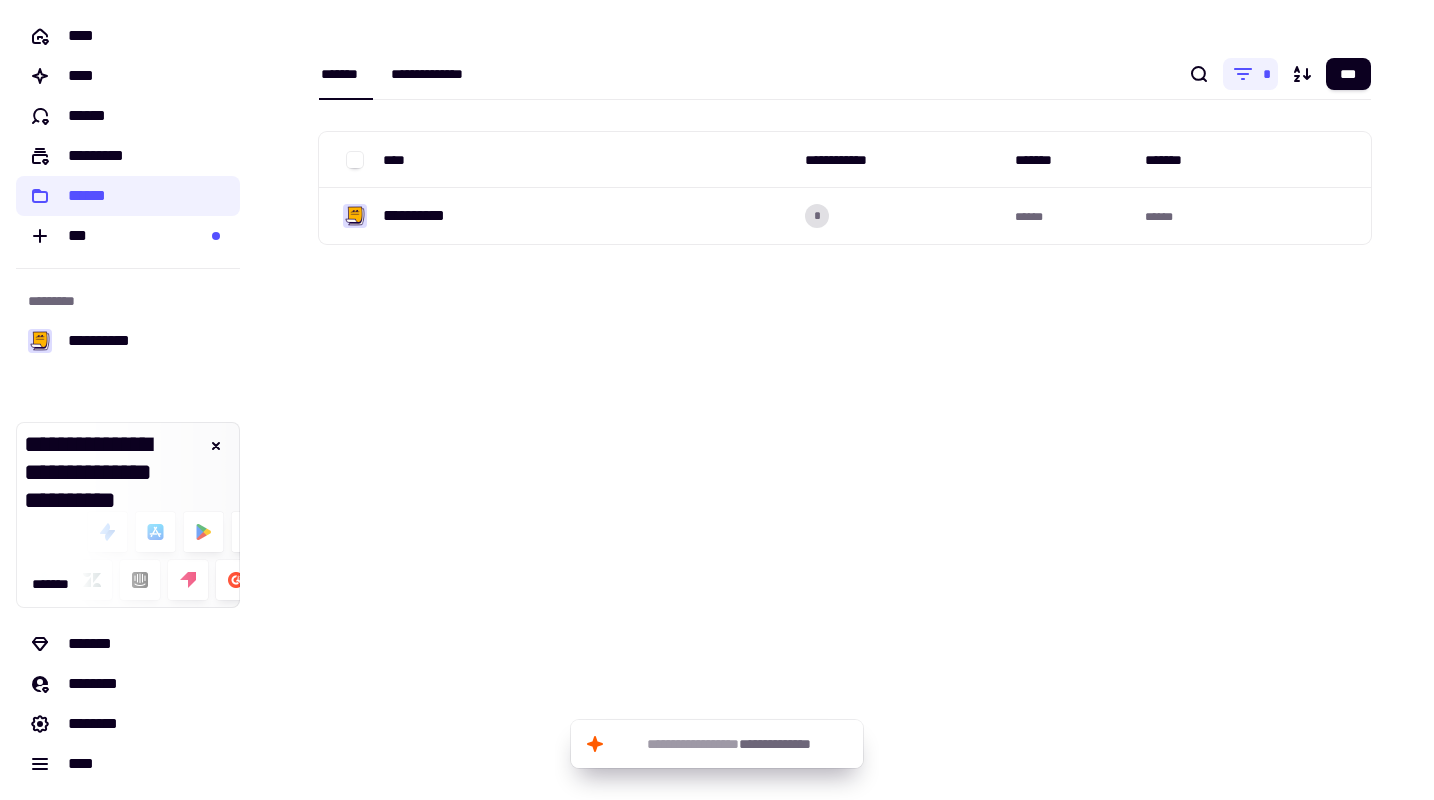 click on "**********" at bounding box center (442, 73) 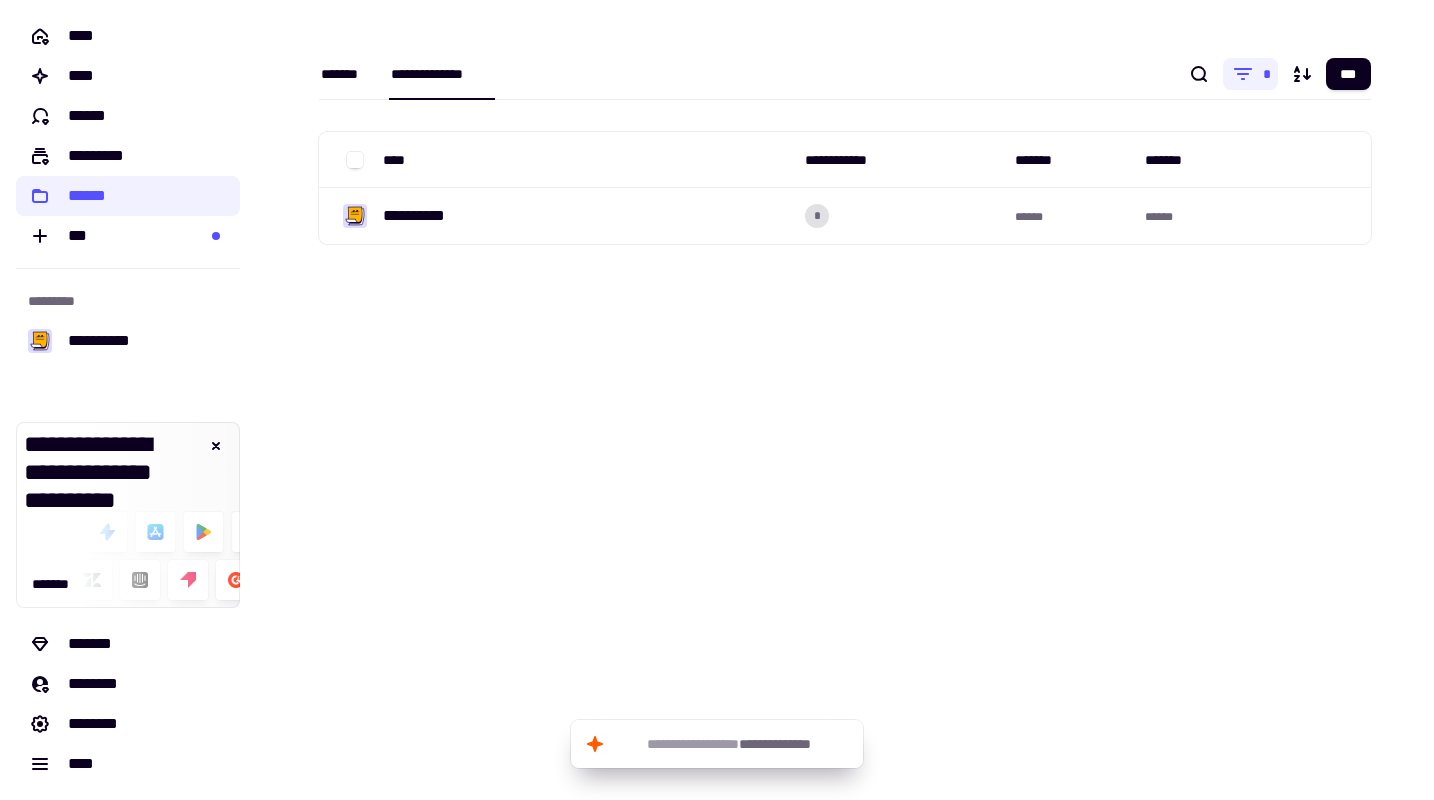 click on "*******" at bounding box center (346, 74) 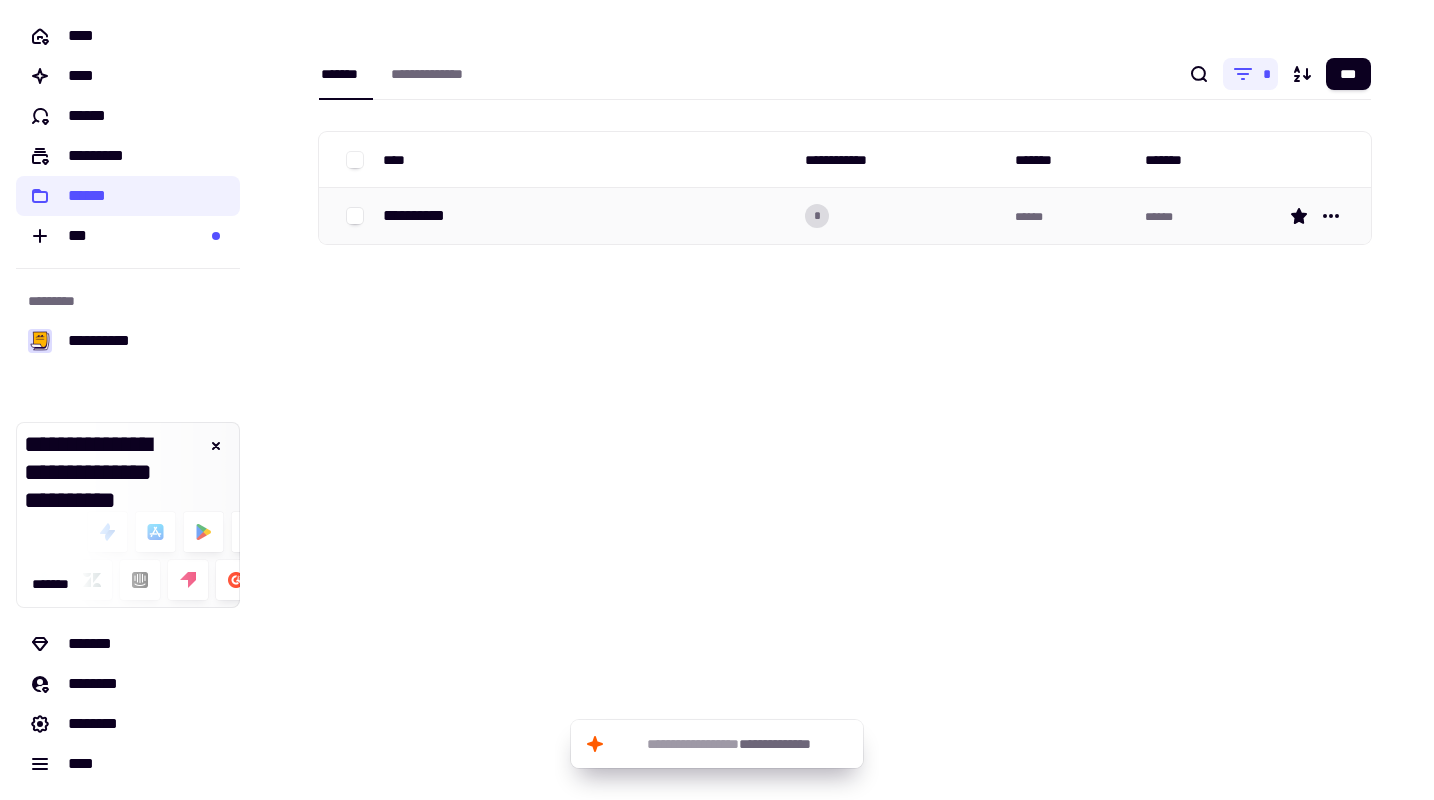 click on "**********" at bounding box center [422, 216] 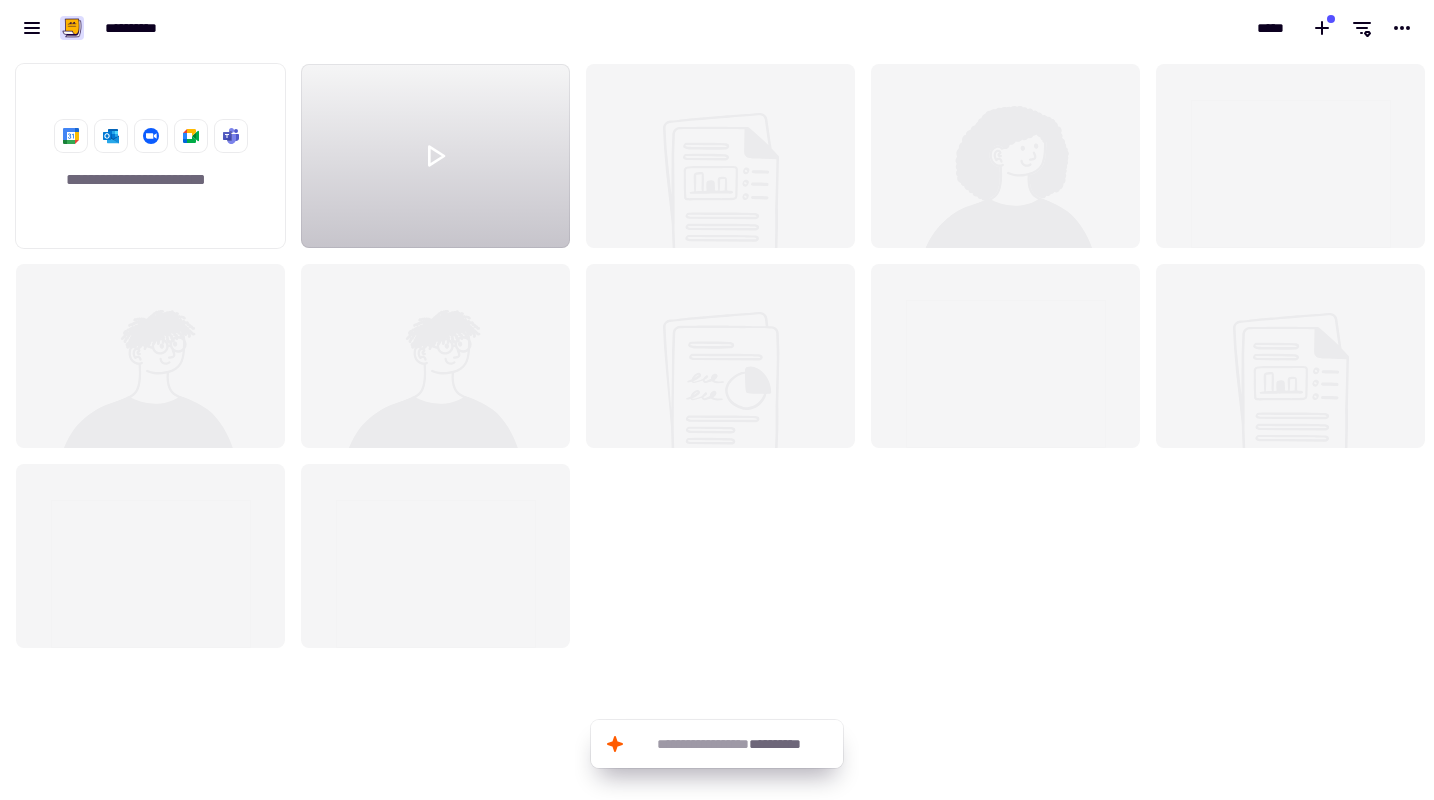scroll, scrollTop: 16, scrollLeft: 16, axis: both 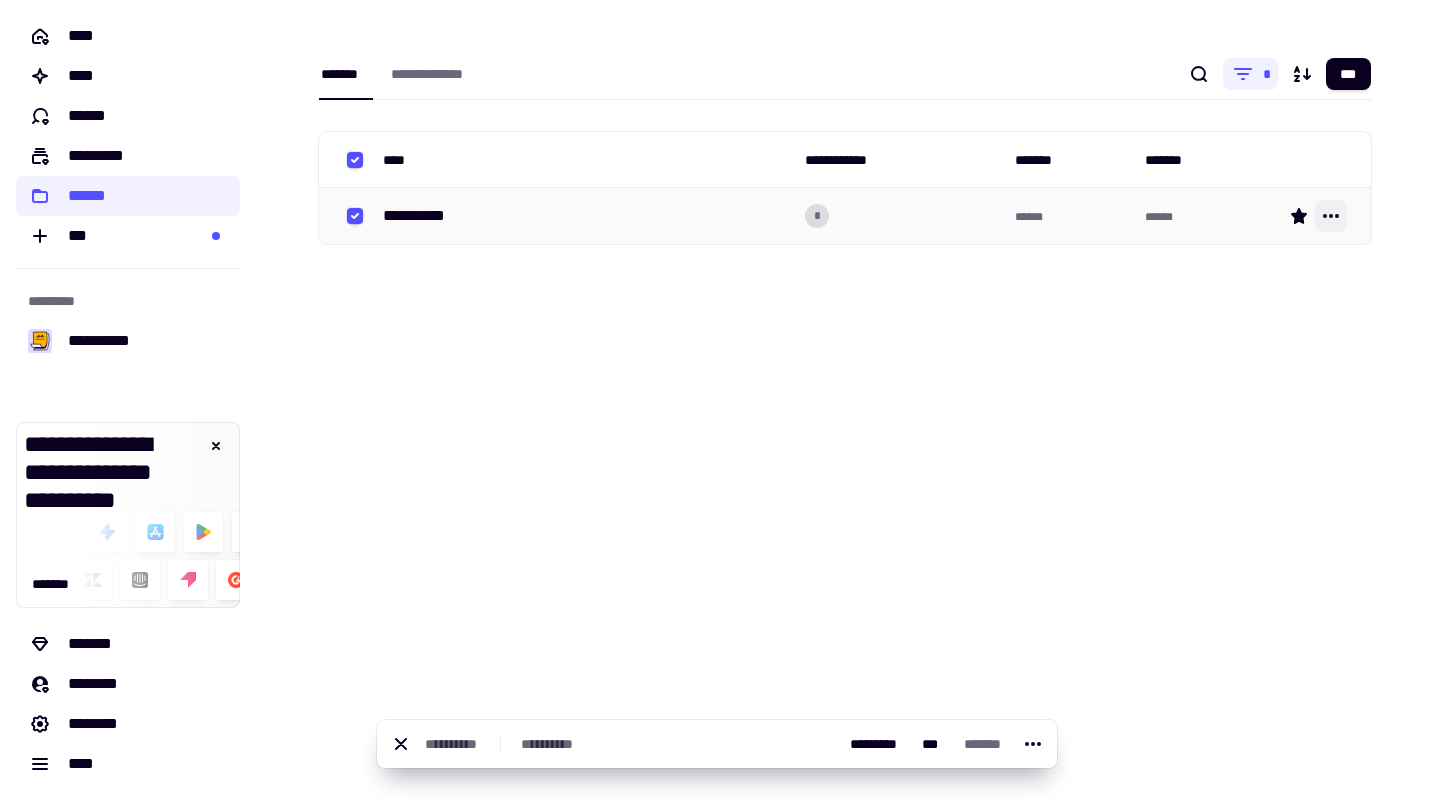 click 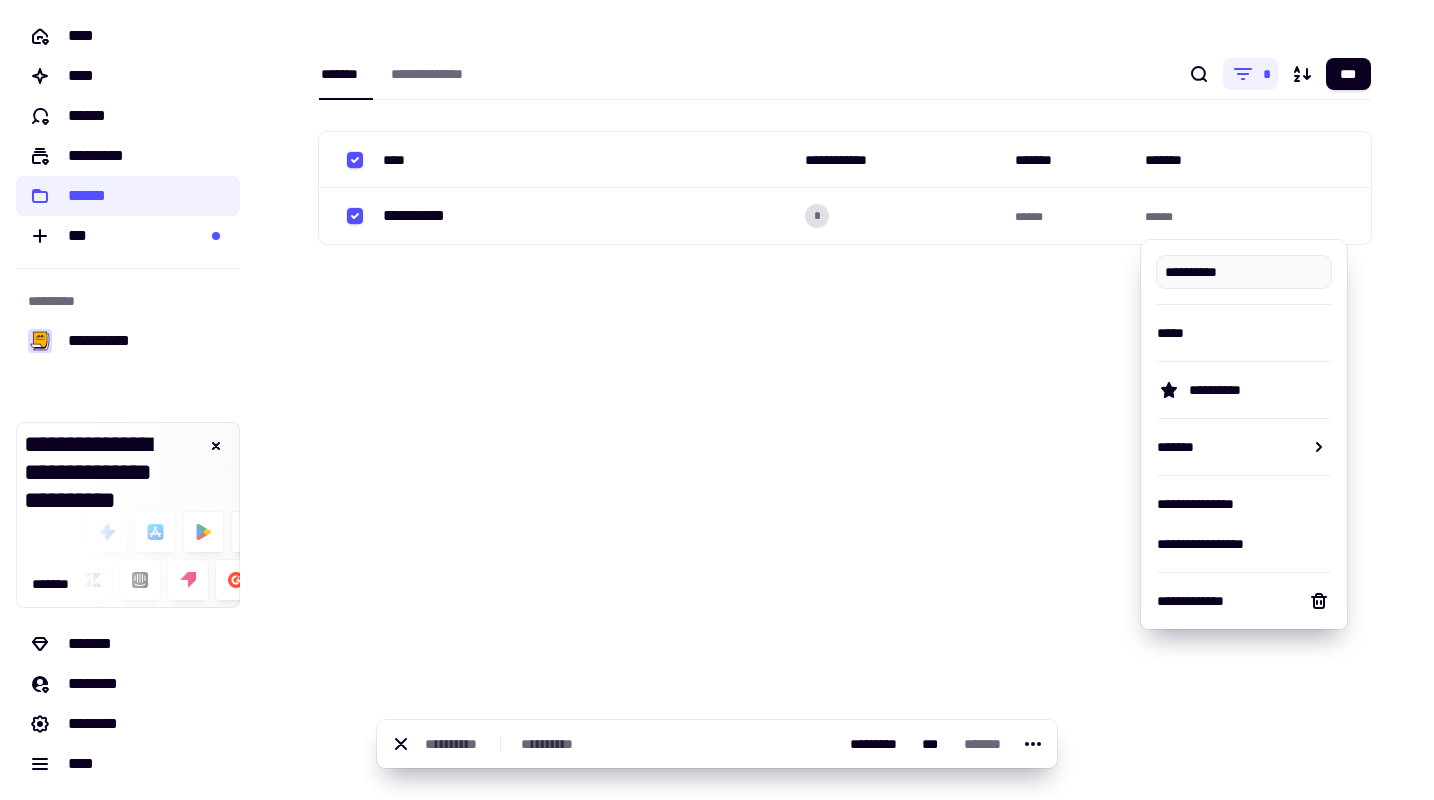 click on "**********" at bounding box center [845, 400] 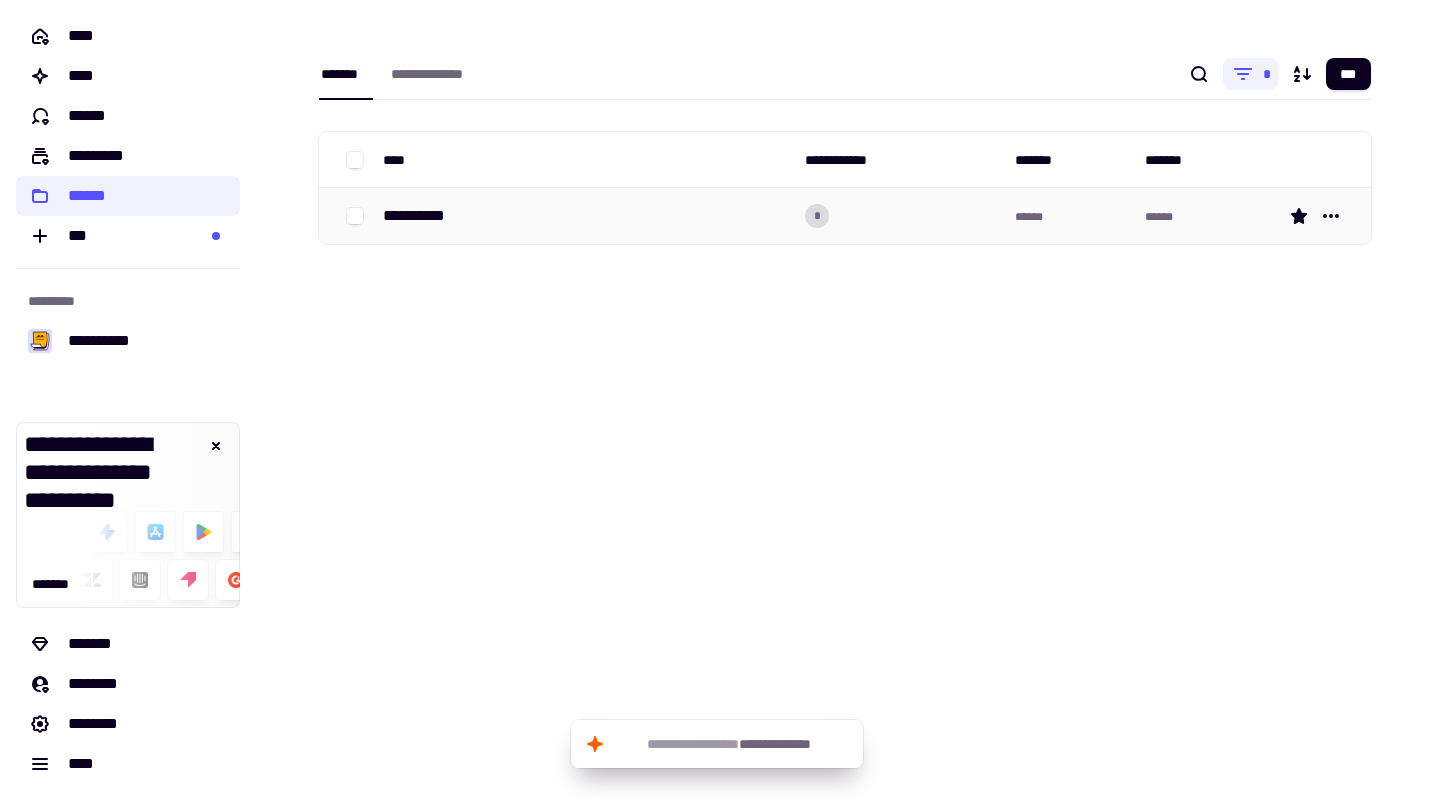 click on "**********" at bounding box center [422, 216] 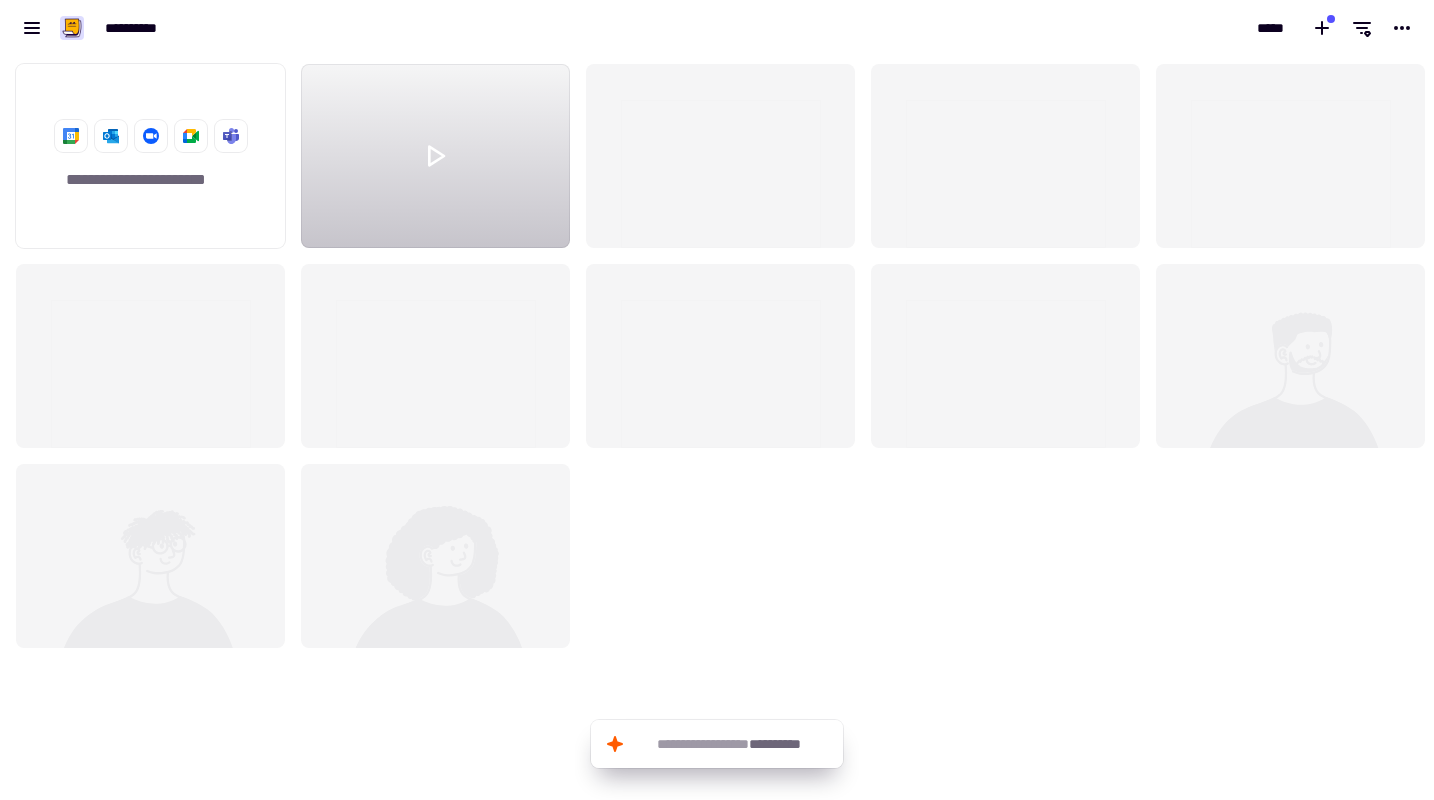 scroll, scrollTop: 16, scrollLeft: 16, axis: both 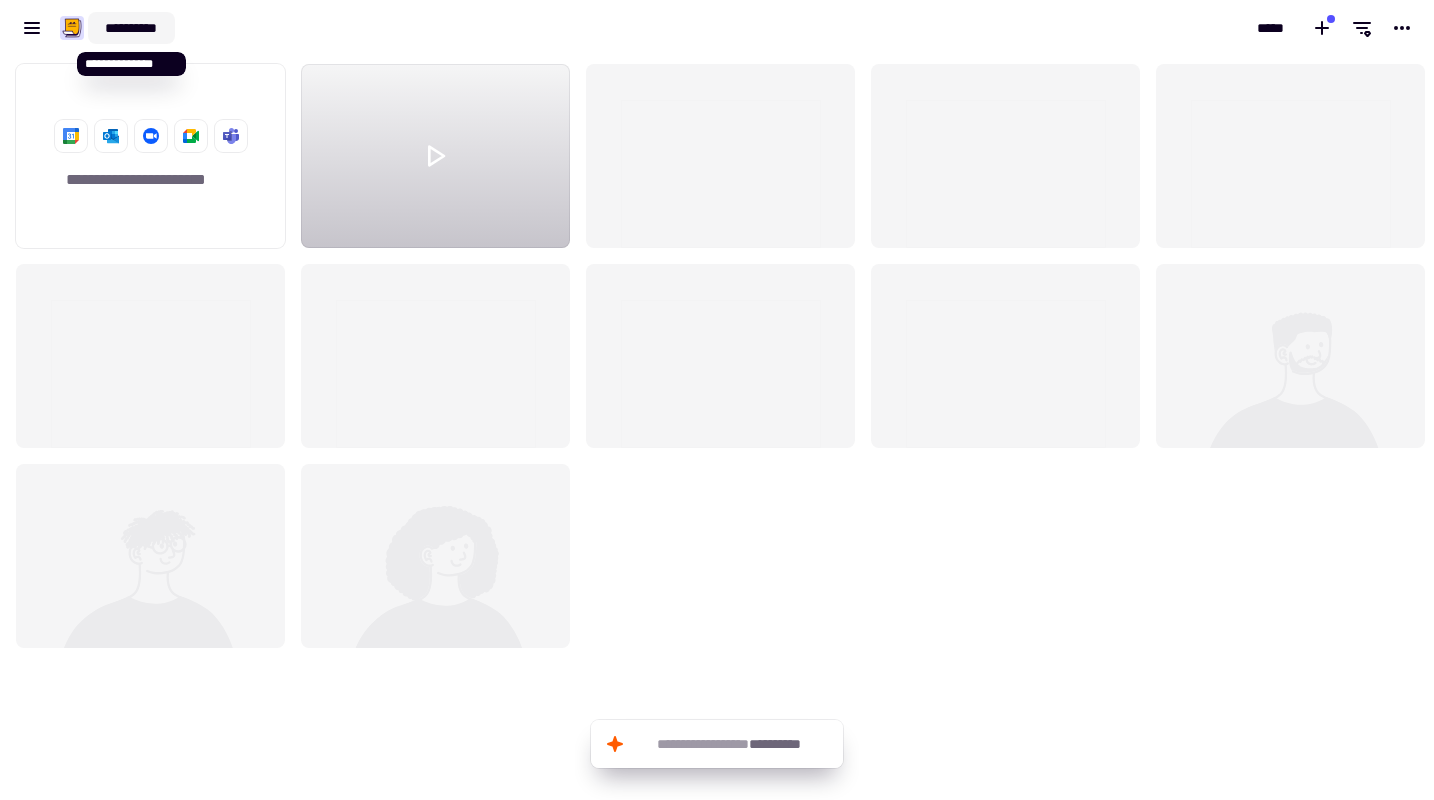 click on "**********" 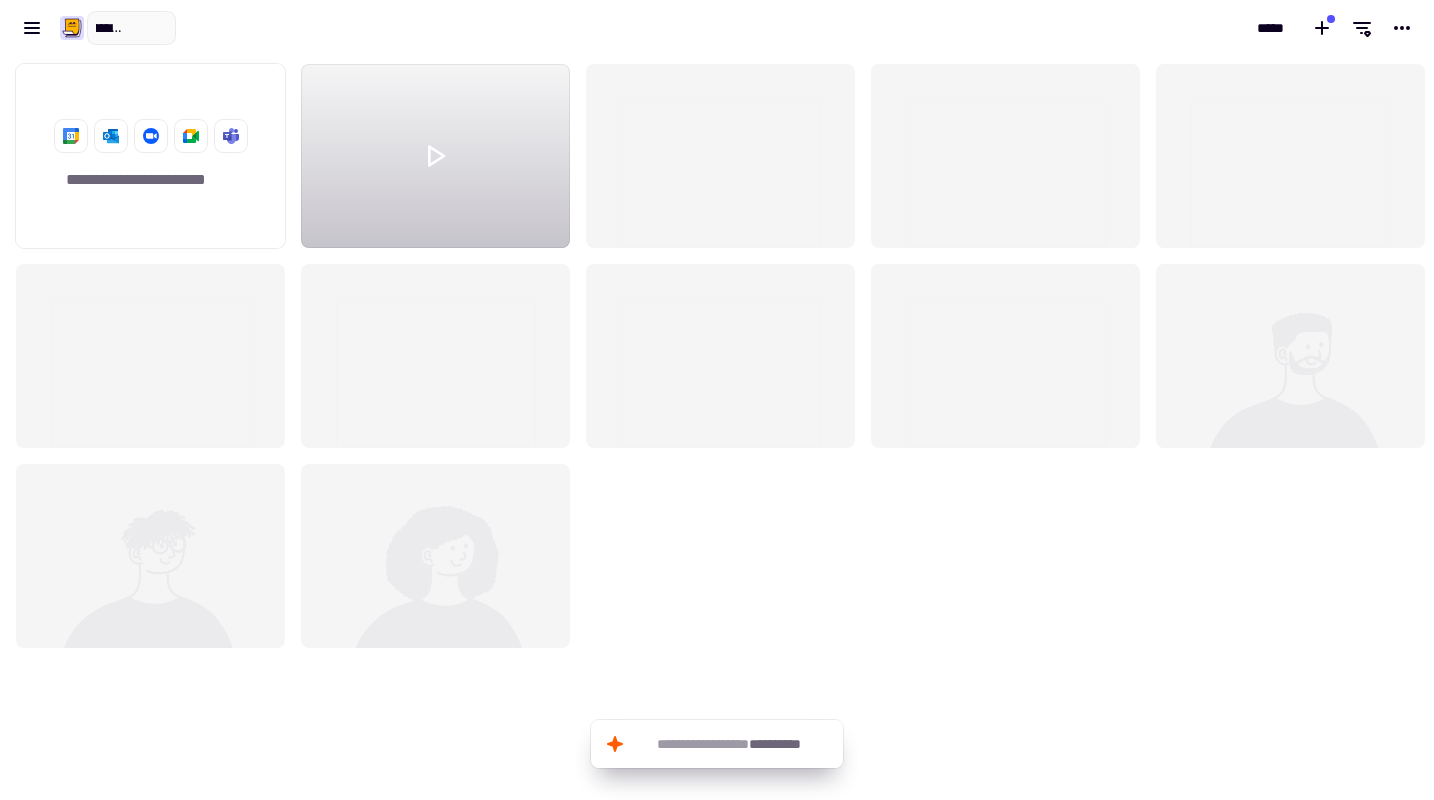 type on "**********" 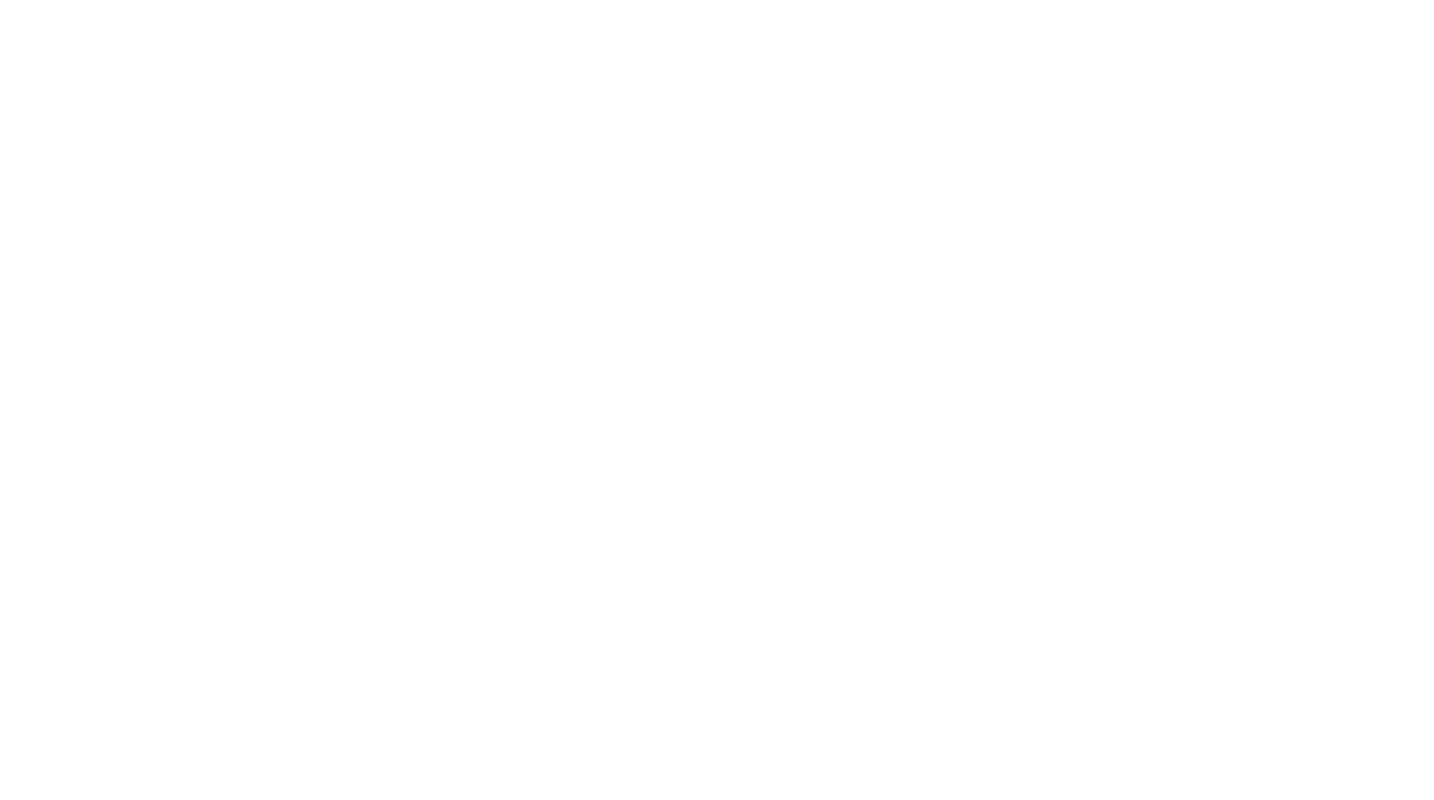 scroll, scrollTop: 0, scrollLeft: 0, axis: both 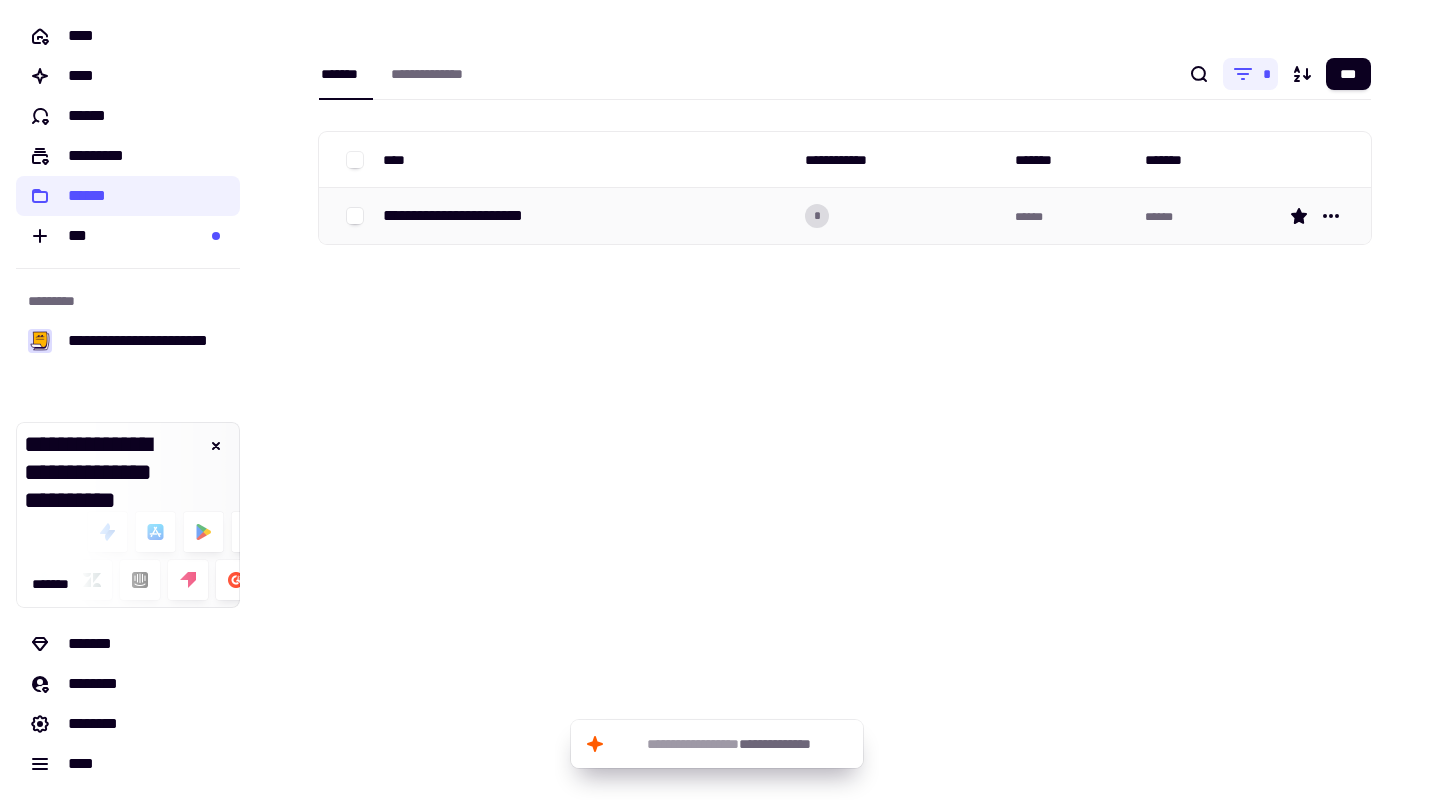 click on "**********" at bounding box center (472, 216) 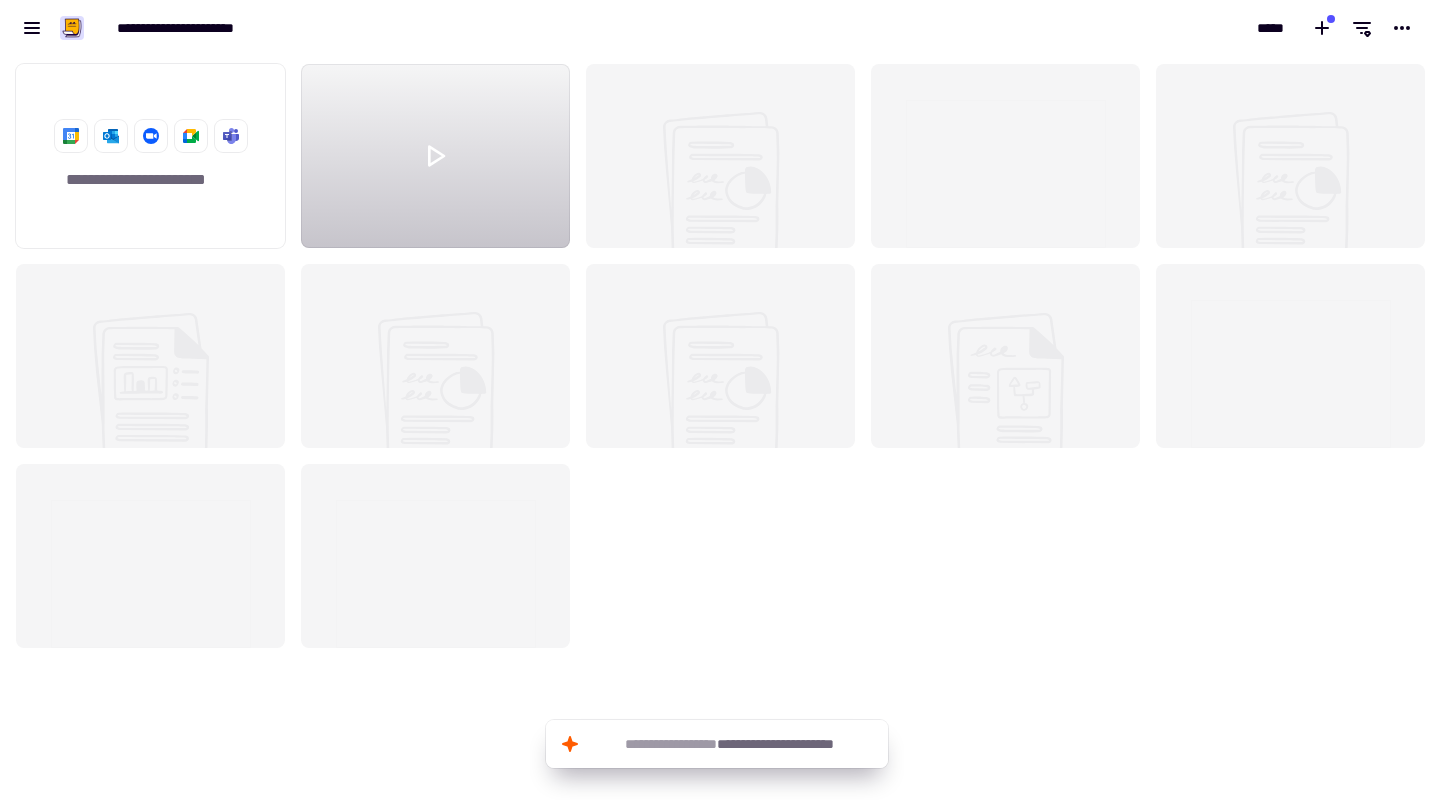 scroll, scrollTop: 16, scrollLeft: 16, axis: both 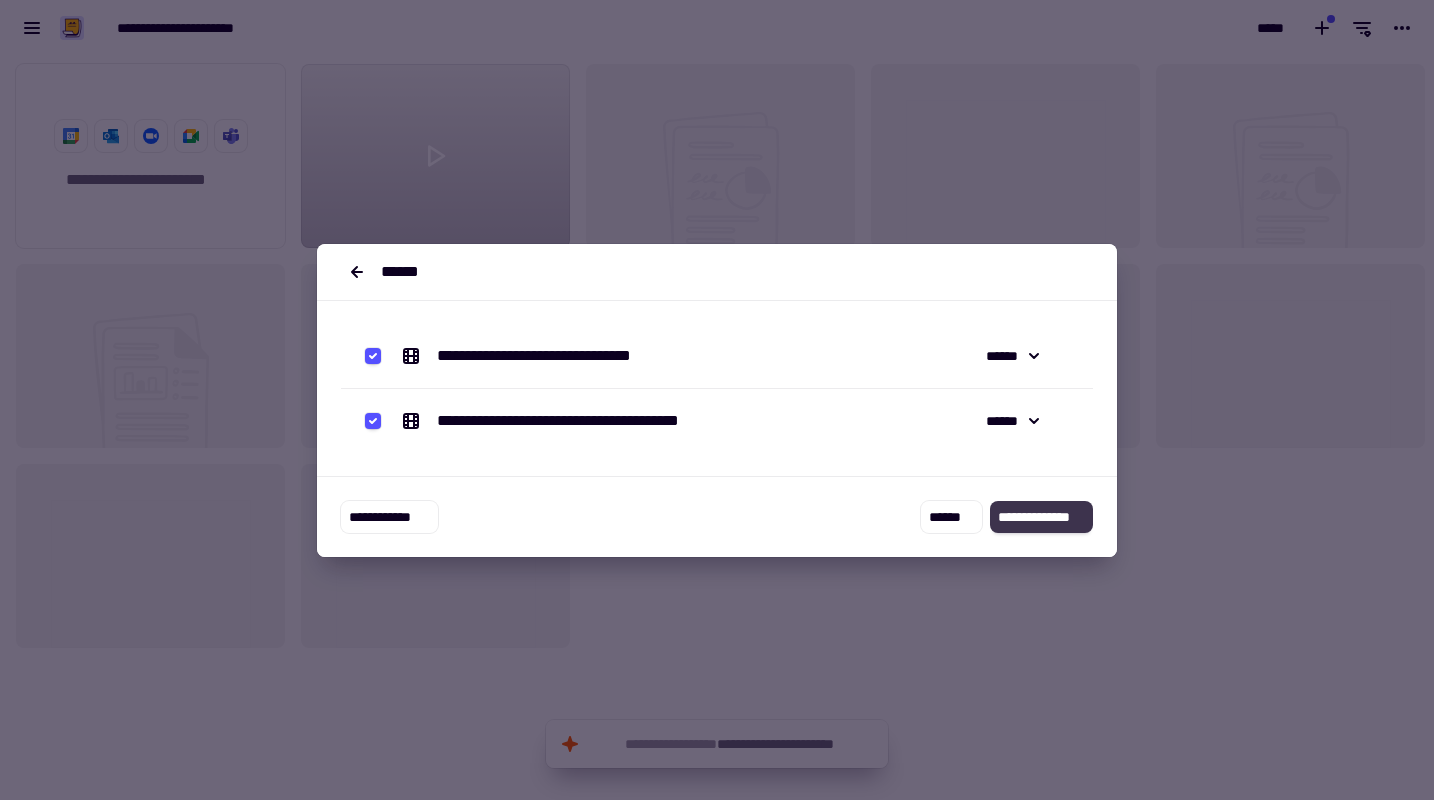 click on "**********" 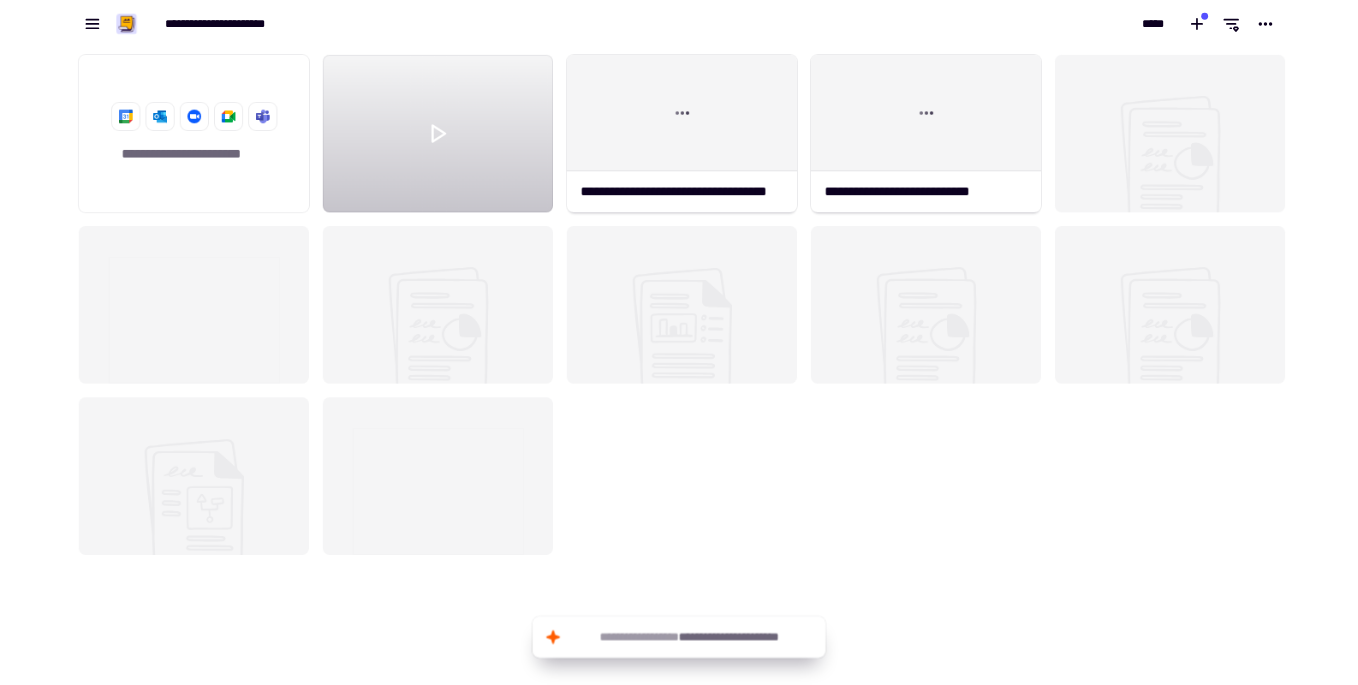 scroll, scrollTop: 614, scrollLeft: 1343, axis: both 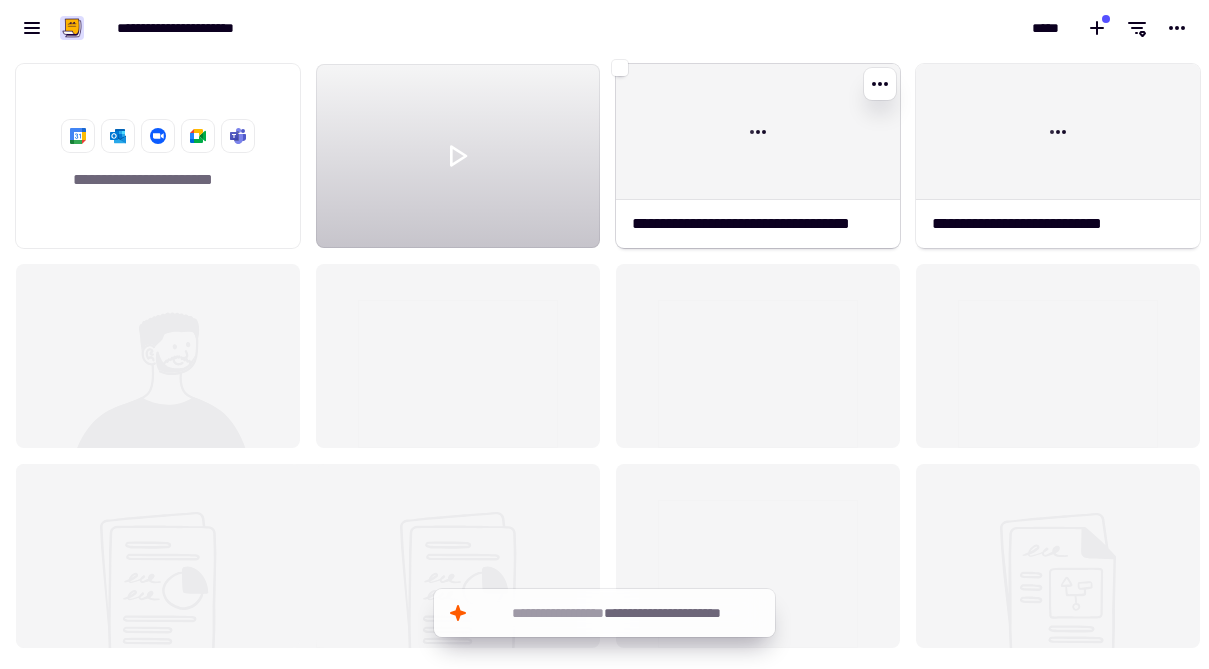 click 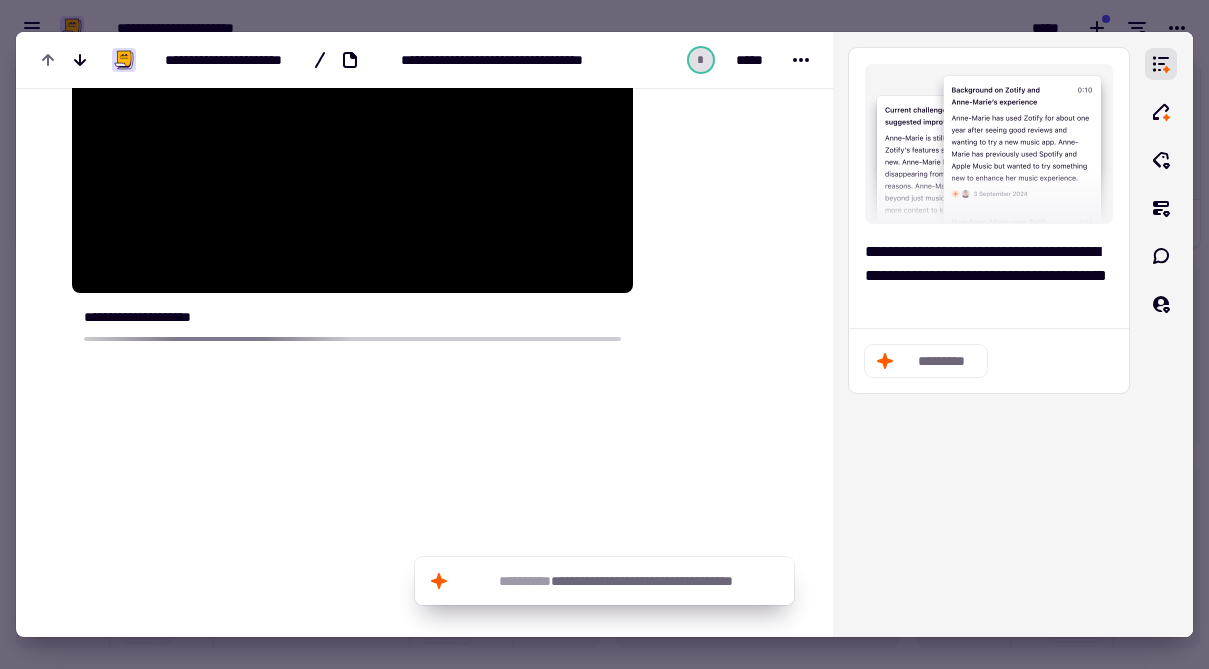 scroll, scrollTop: 0, scrollLeft: 0, axis: both 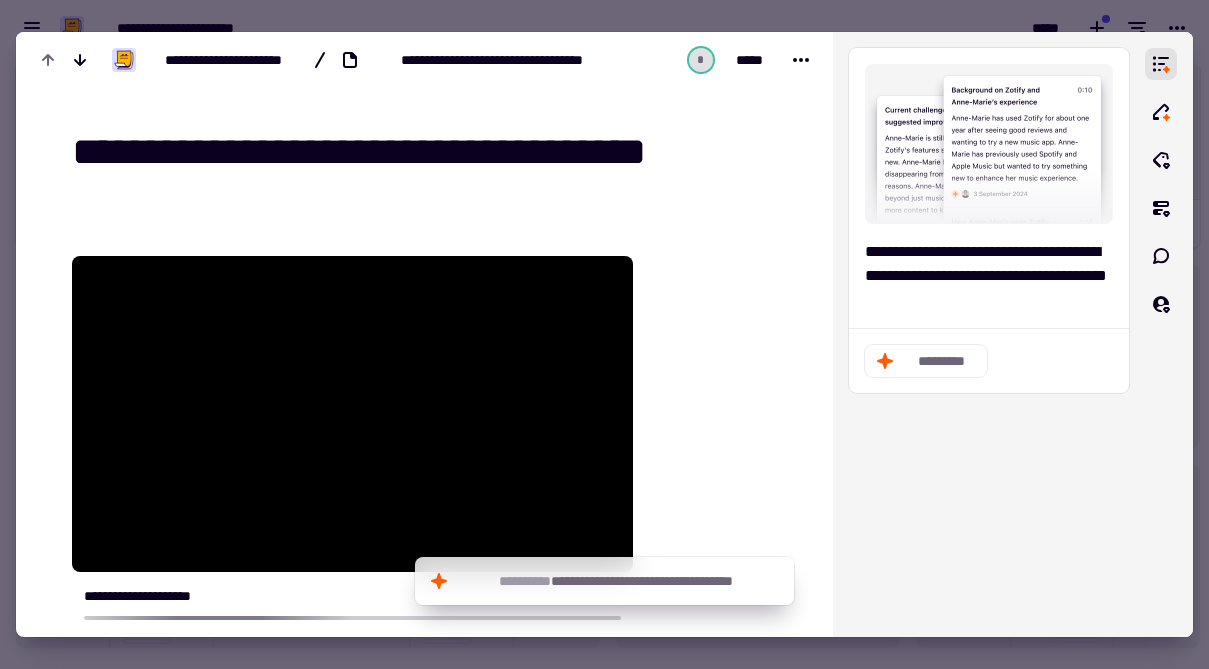 click at bounding box center (604, 334) 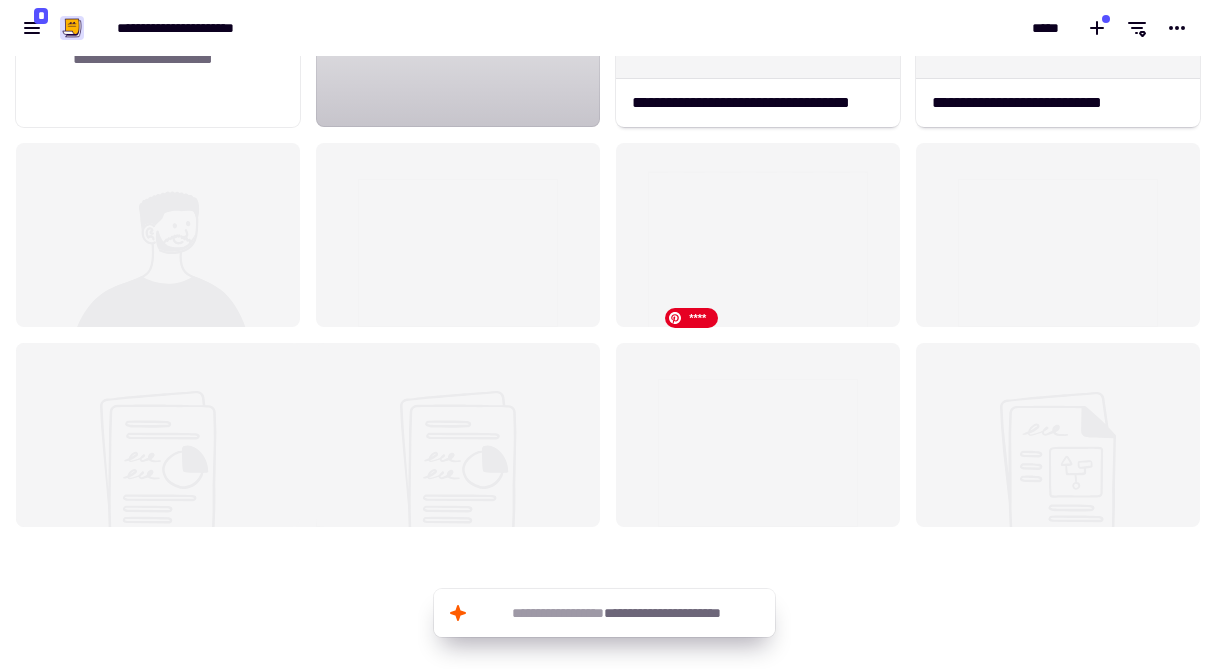 scroll, scrollTop: 0, scrollLeft: 0, axis: both 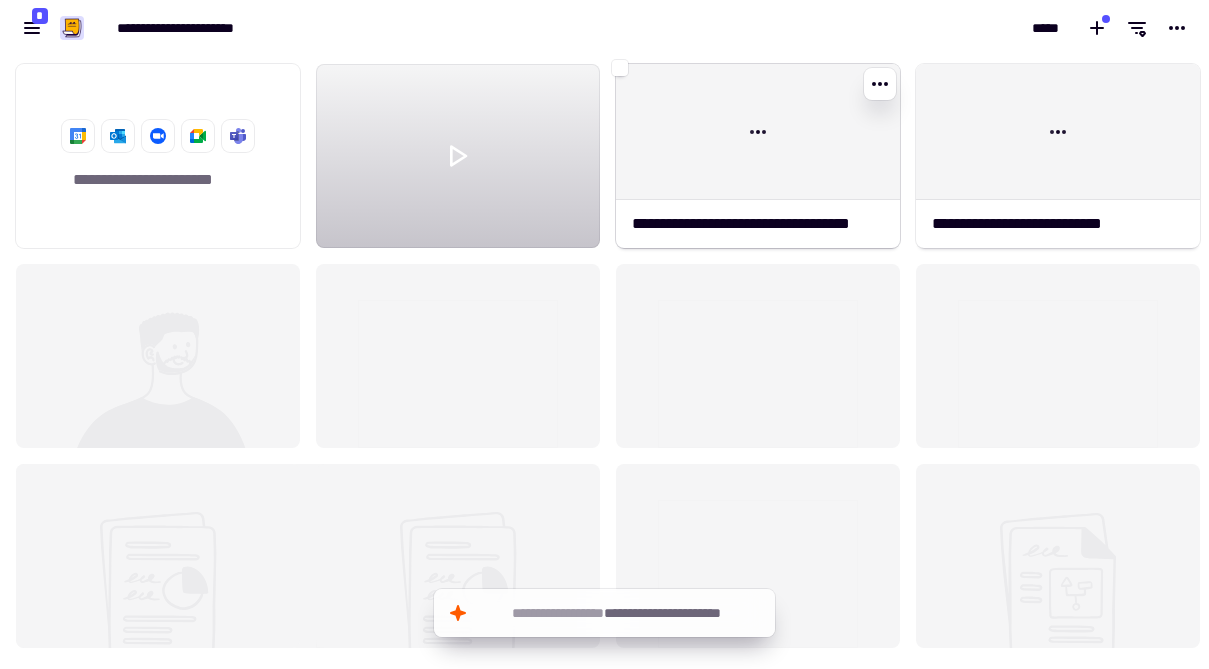 click 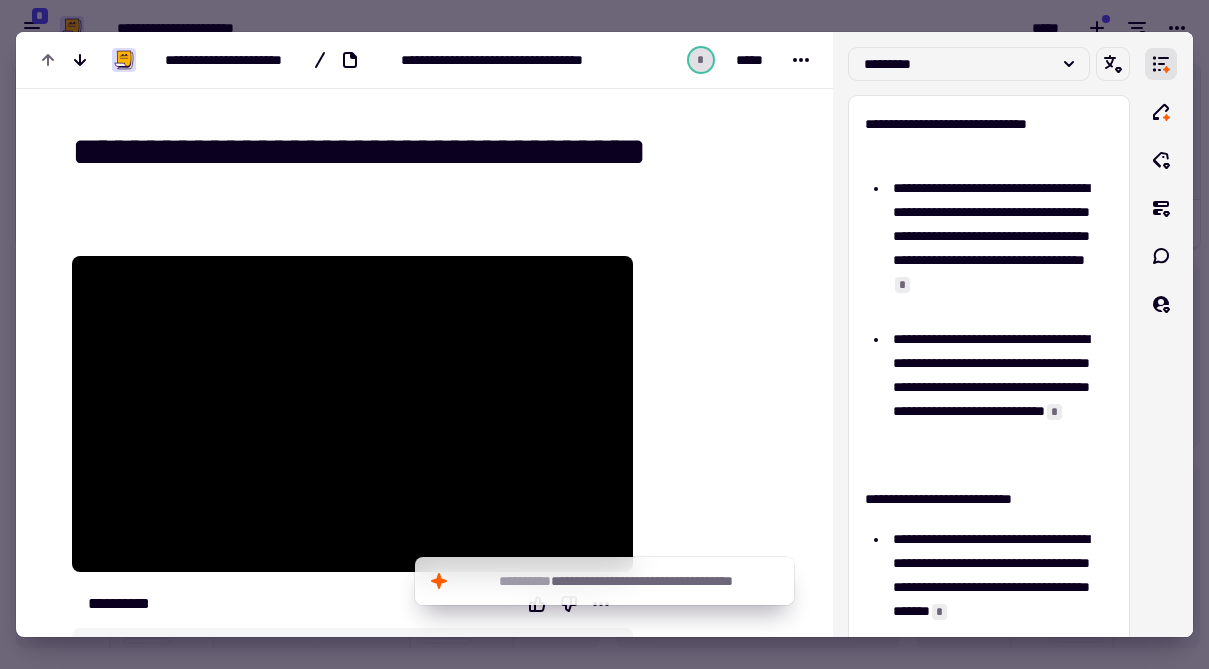 scroll, scrollTop: 424, scrollLeft: 0, axis: vertical 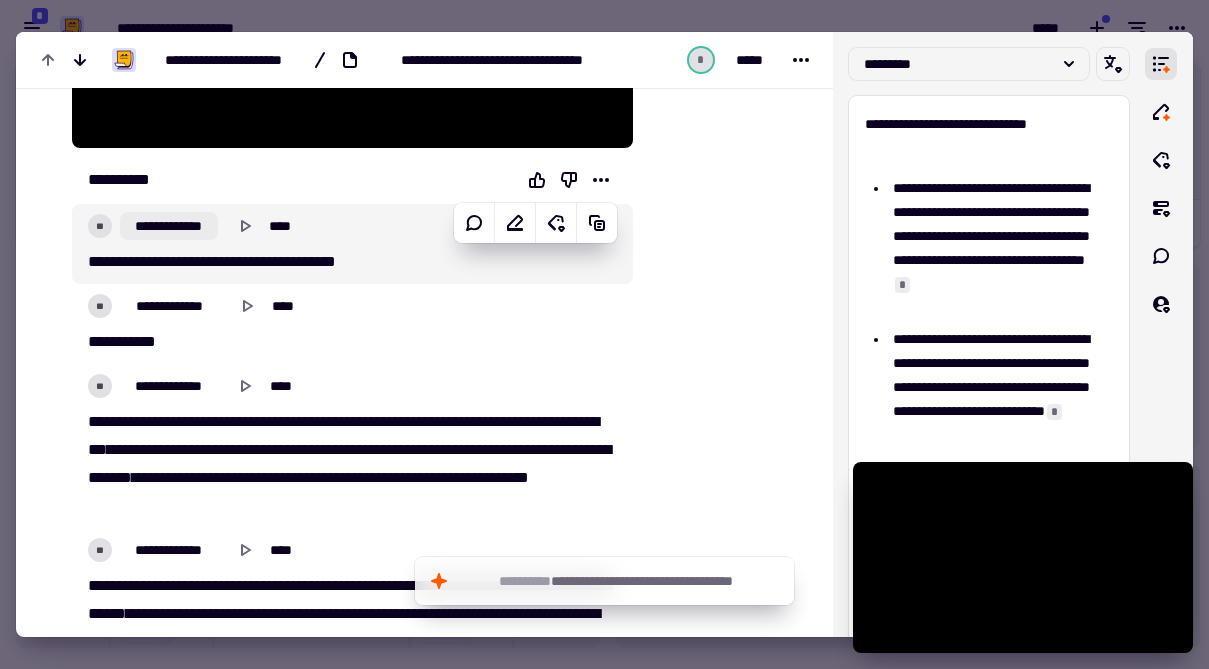 click on "**********" 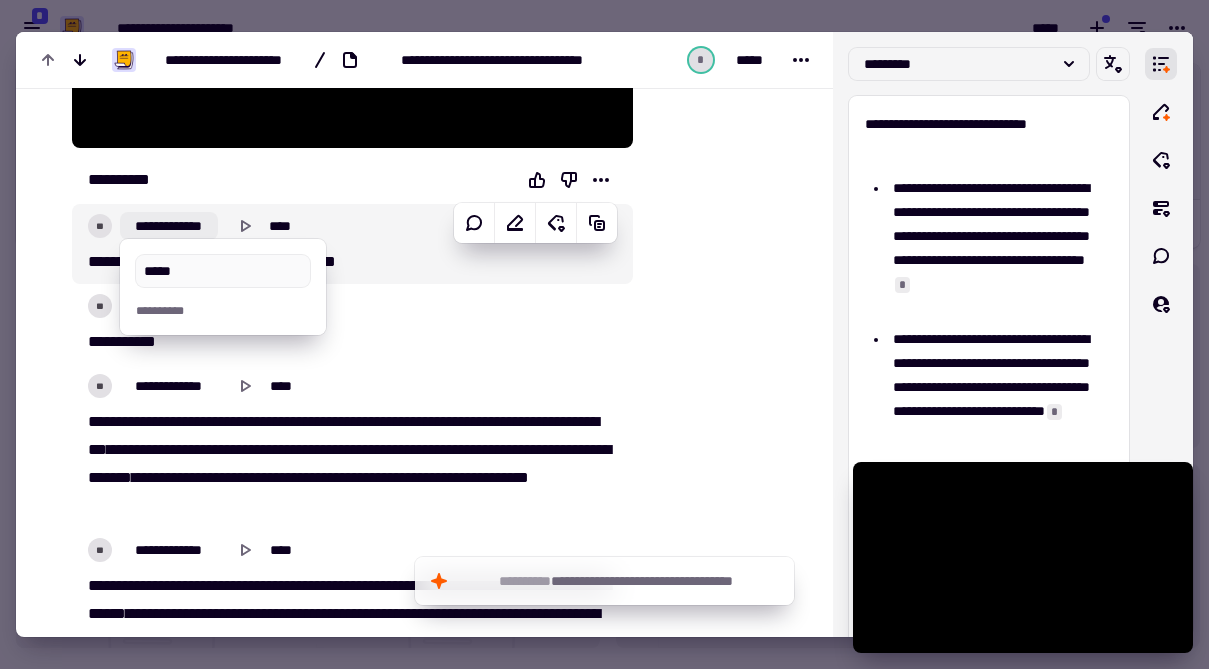 type on "******" 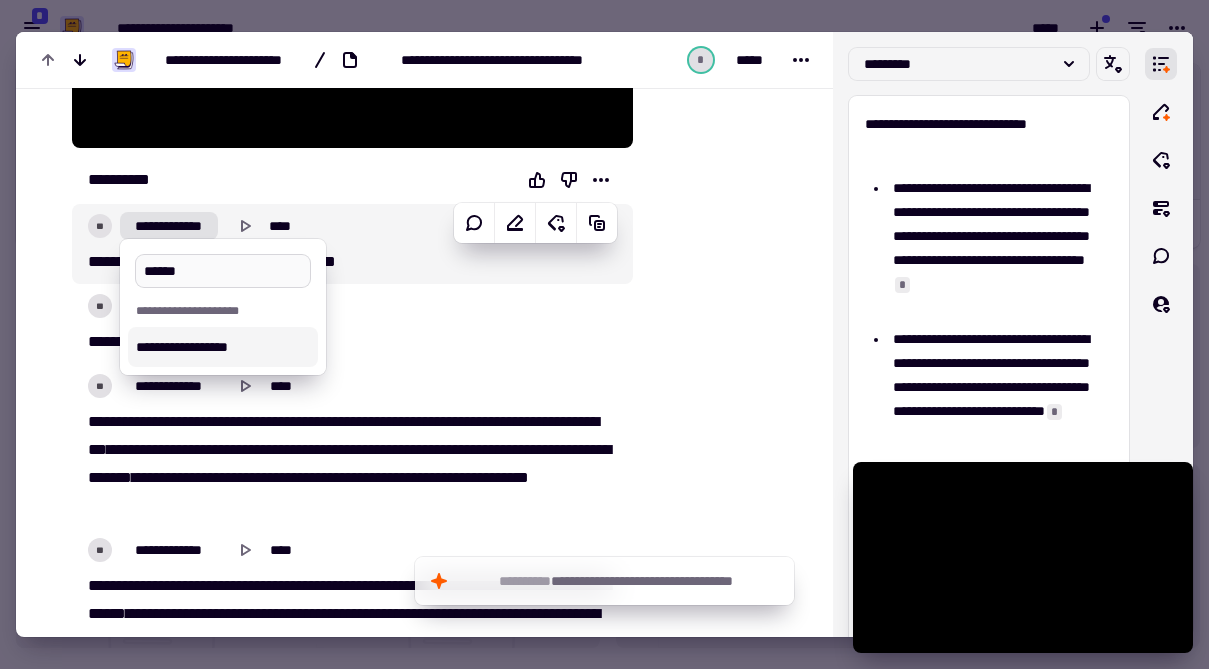 click on "******" at bounding box center [223, 271] 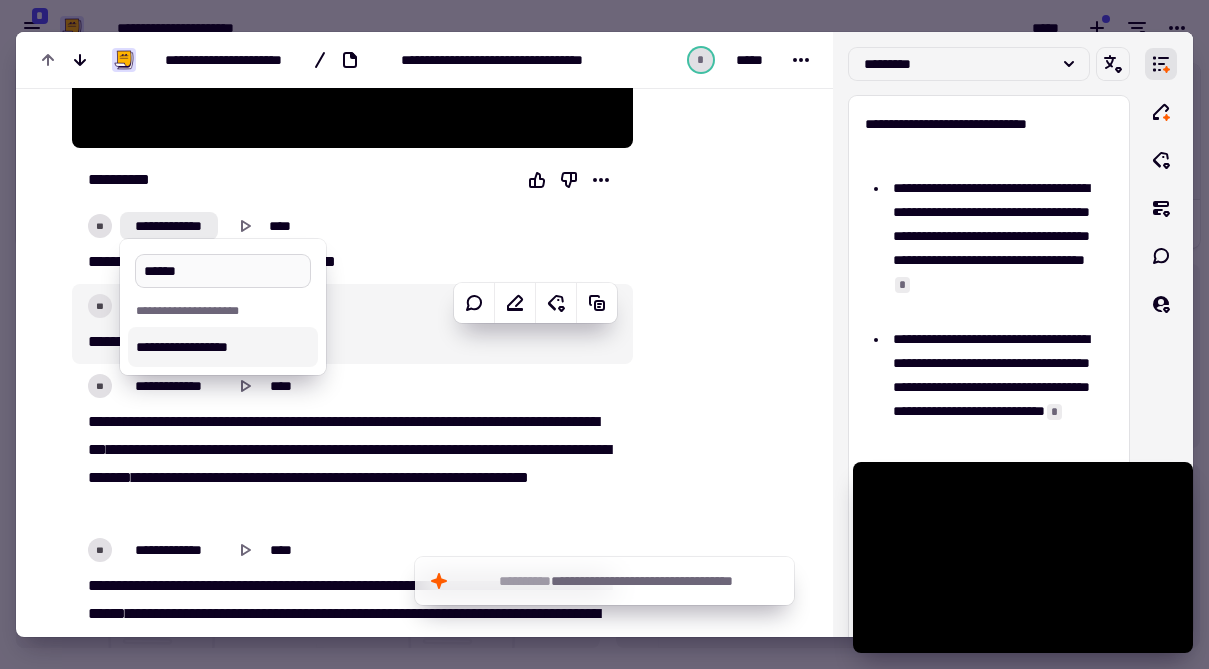 click on "******" at bounding box center (223, 271) 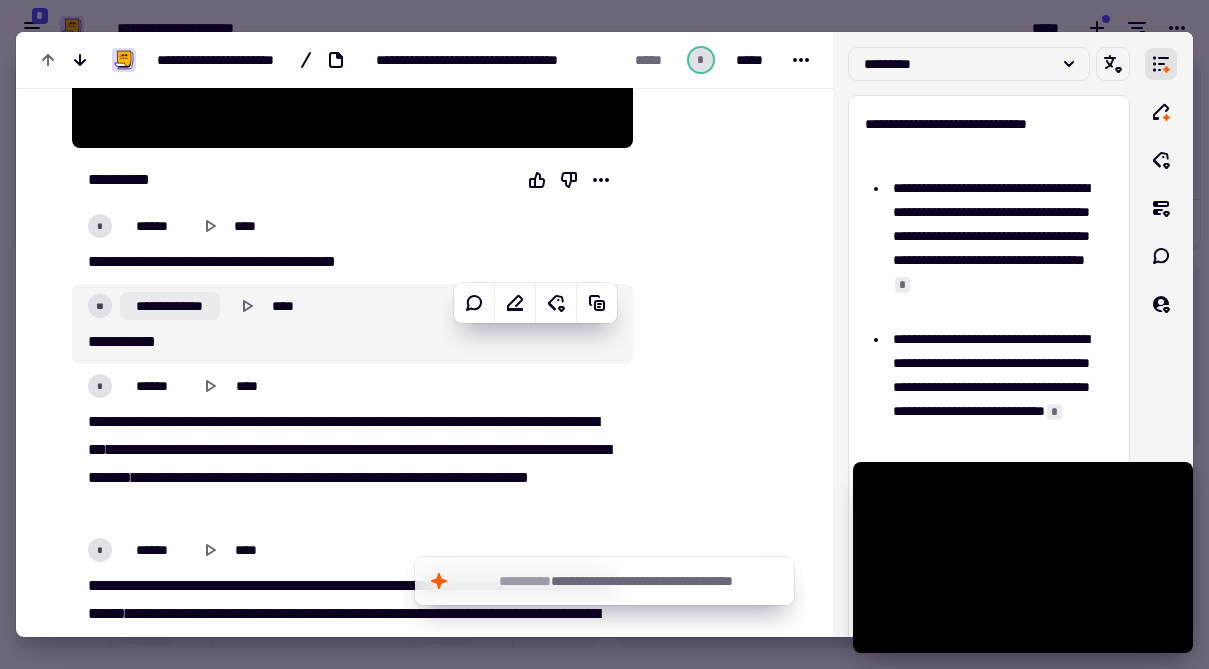 click on "**********" 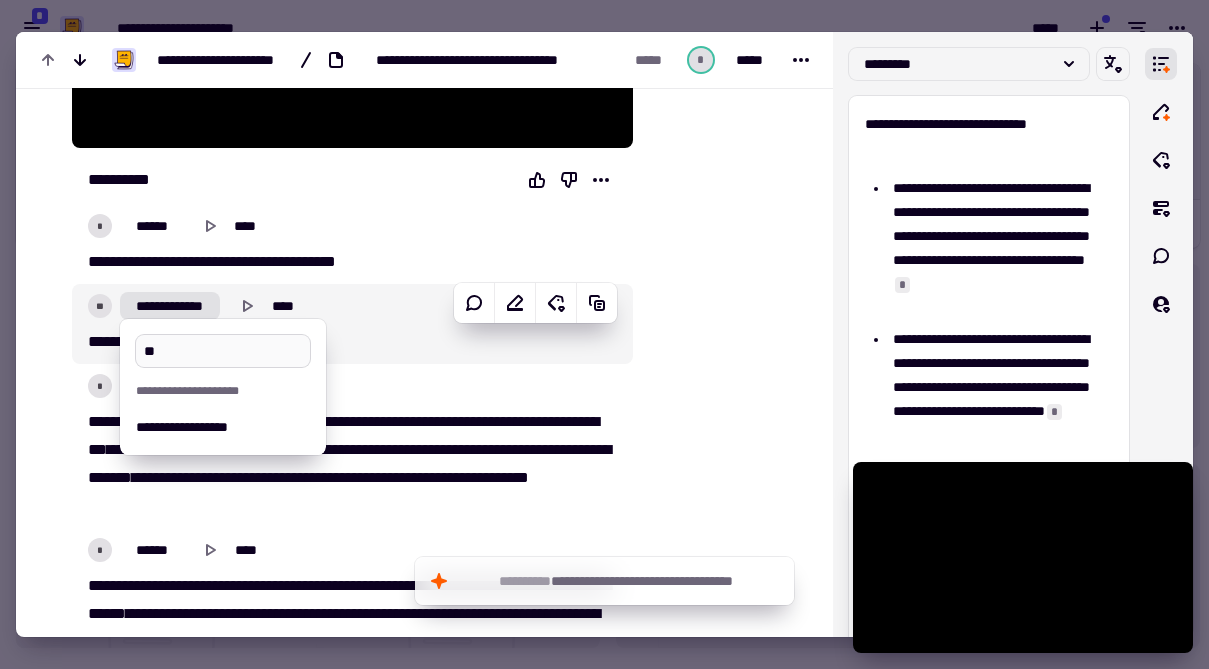 click on "**" at bounding box center (223, 351) 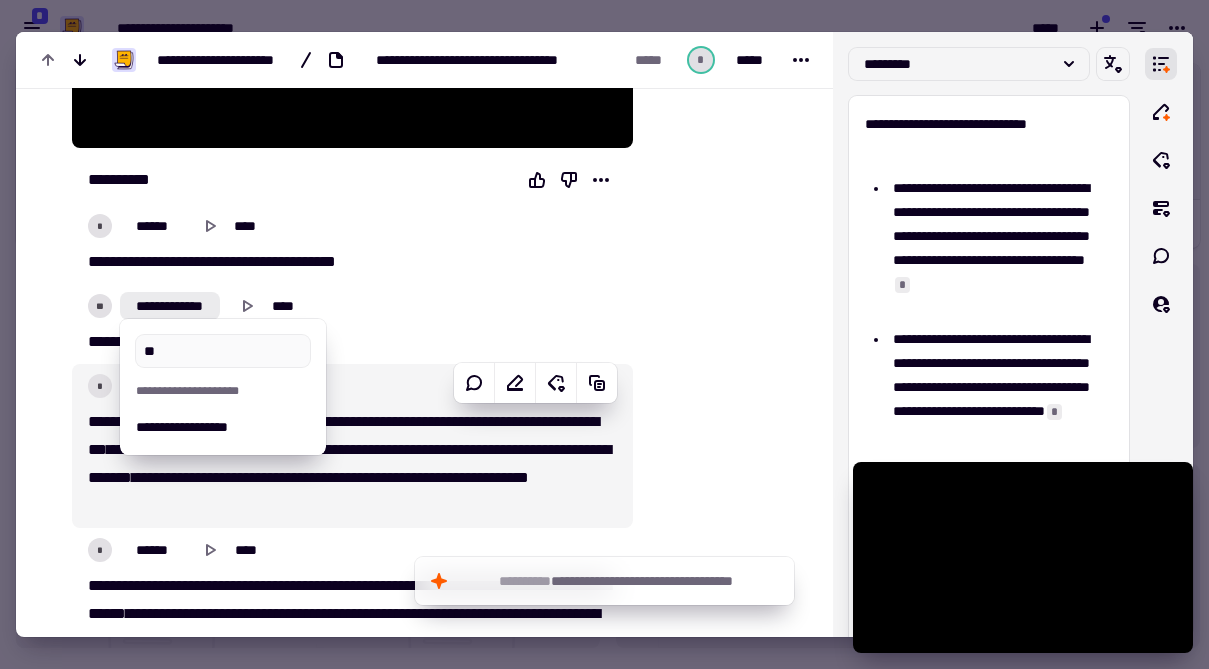 type on "**" 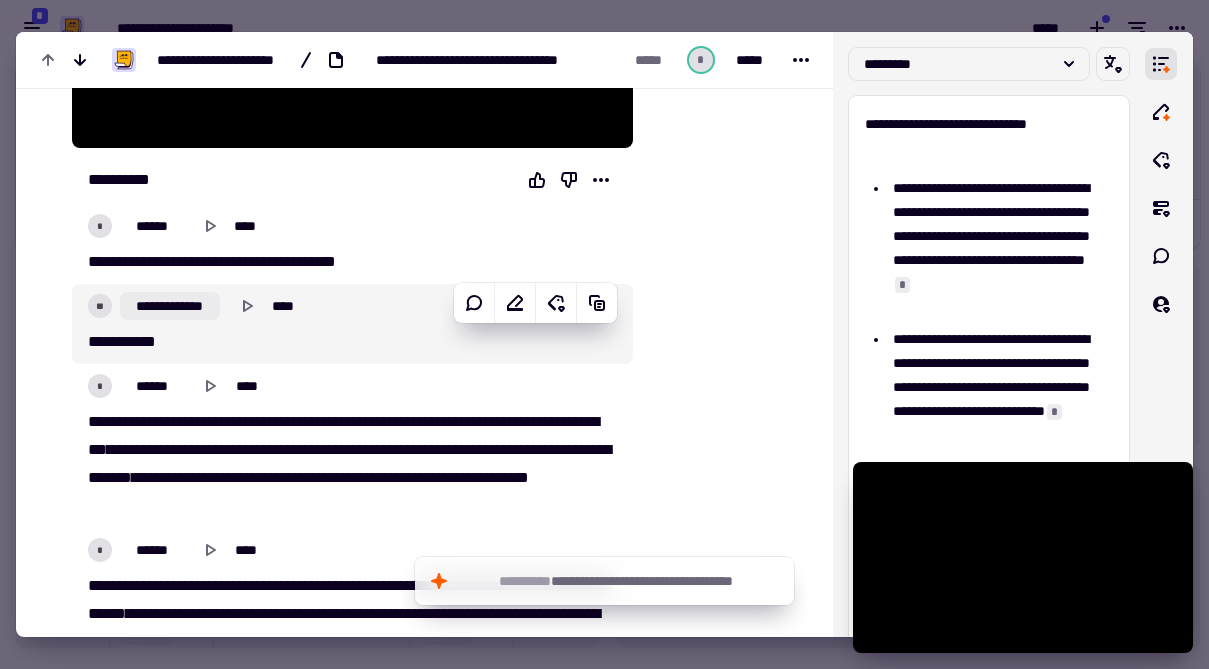 click on "**********" 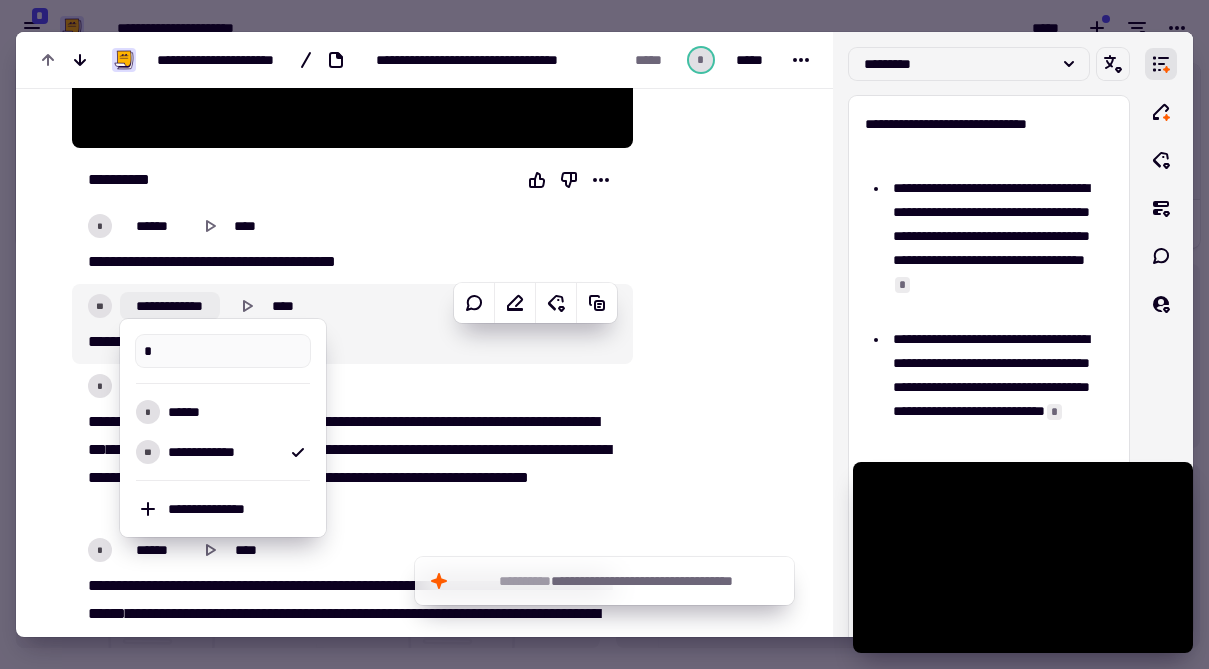 type on "**" 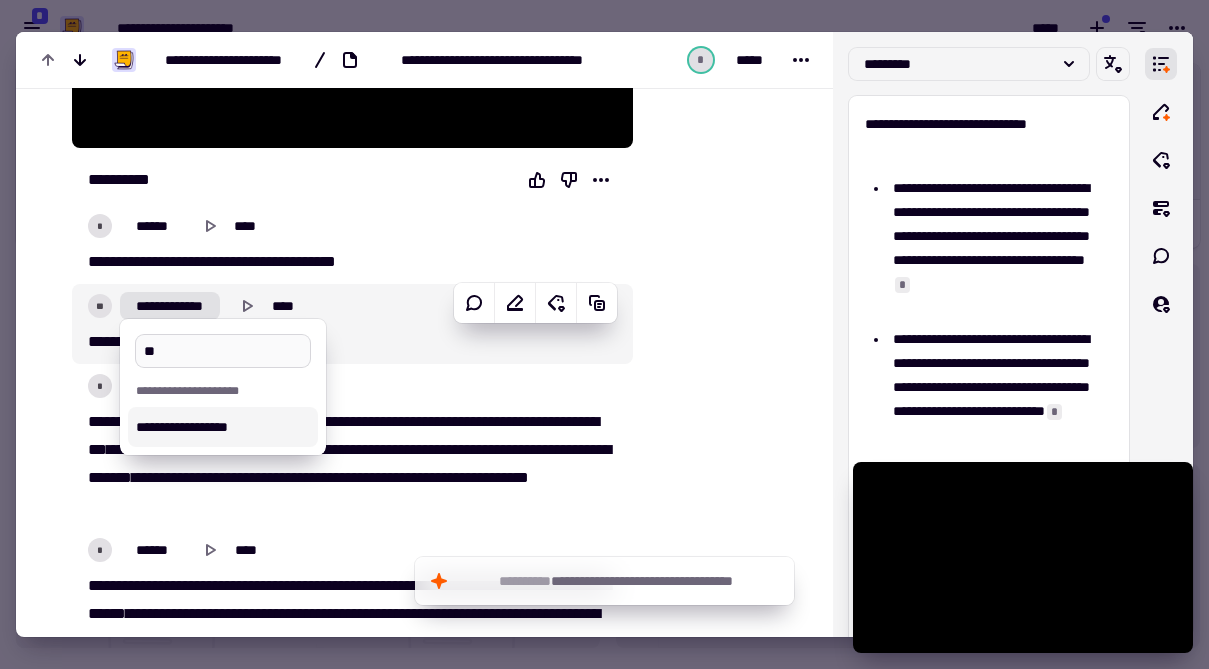 click on "**" at bounding box center (223, 351) 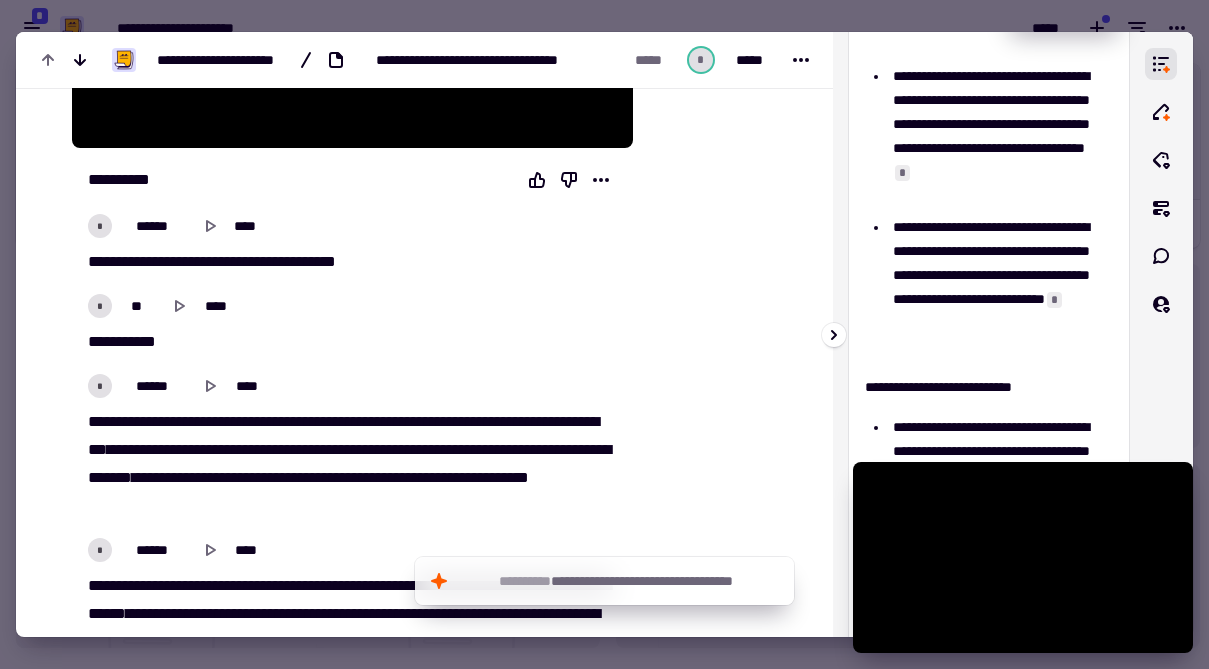 scroll, scrollTop: 215, scrollLeft: 0, axis: vertical 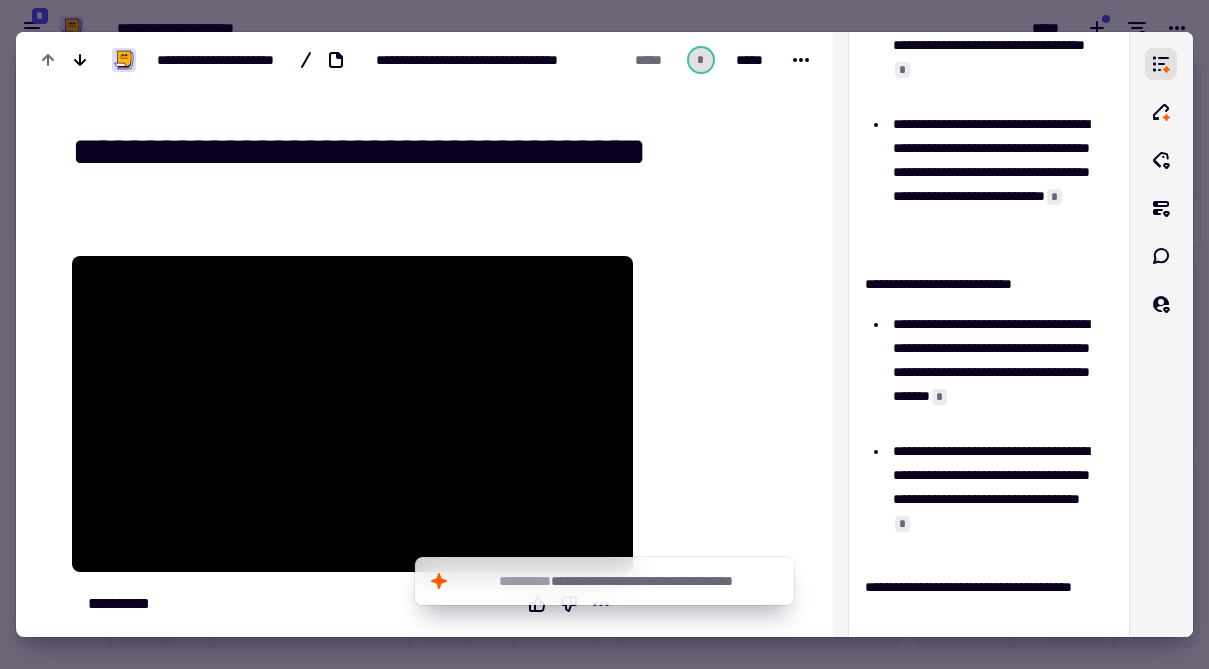click at bounding box center (604, 334) 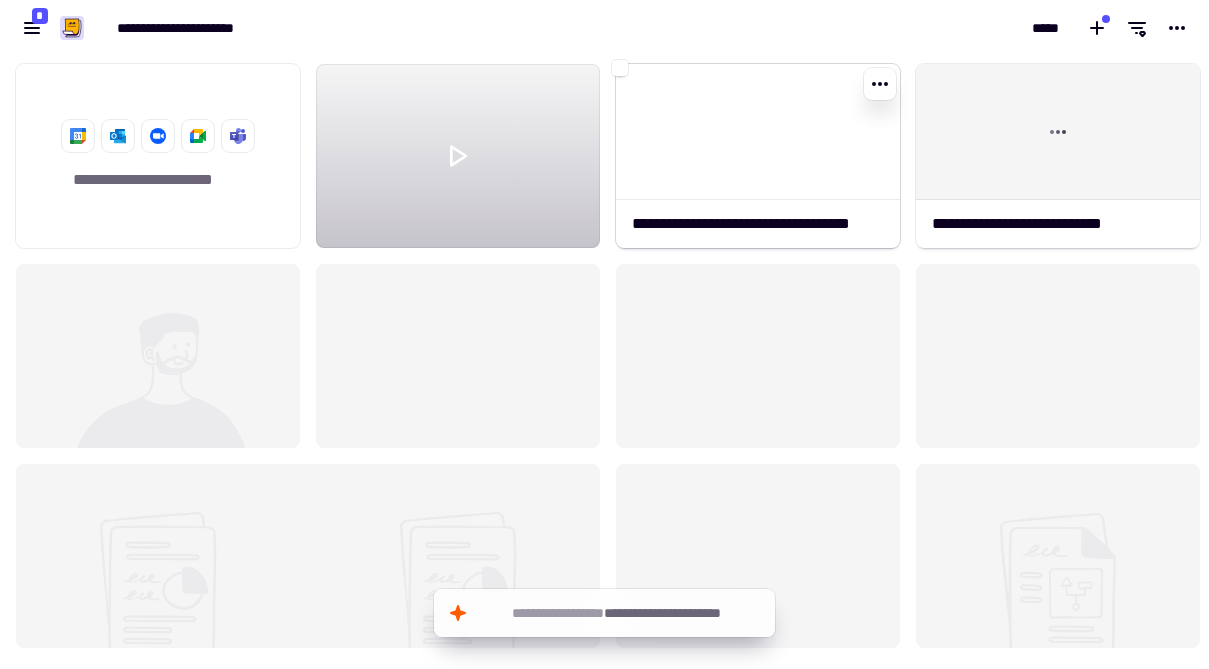 click 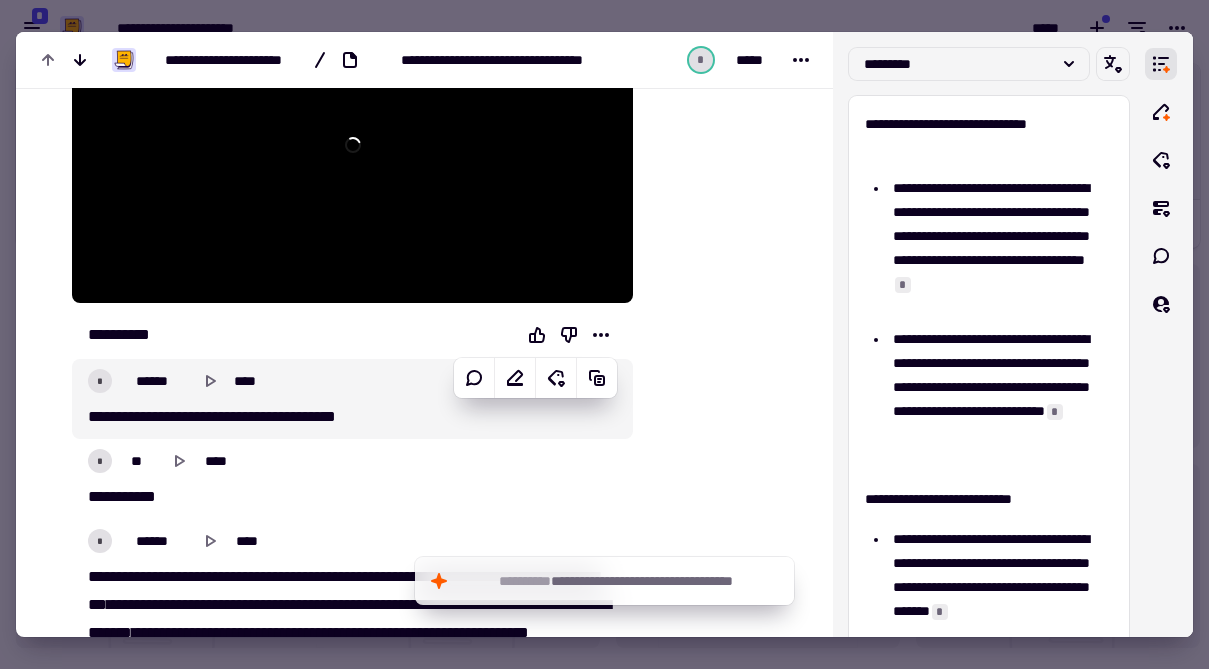 scroll, scrollTop: 282, scrollLeft: 0, axis: vertical 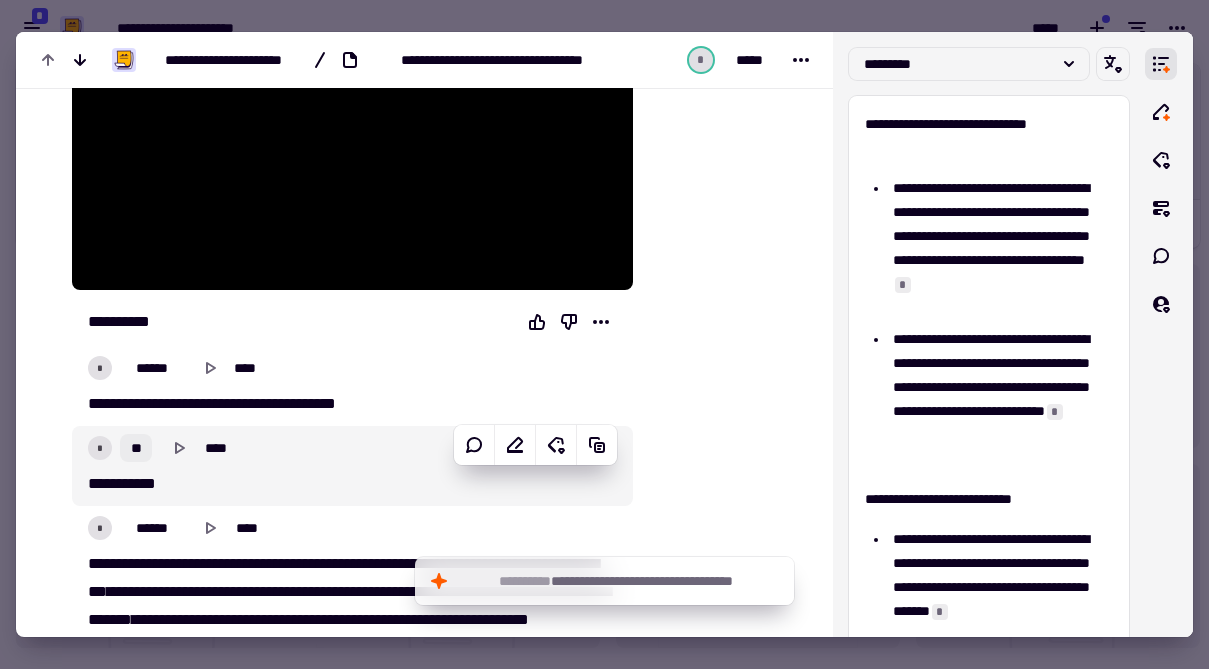 click on "**" 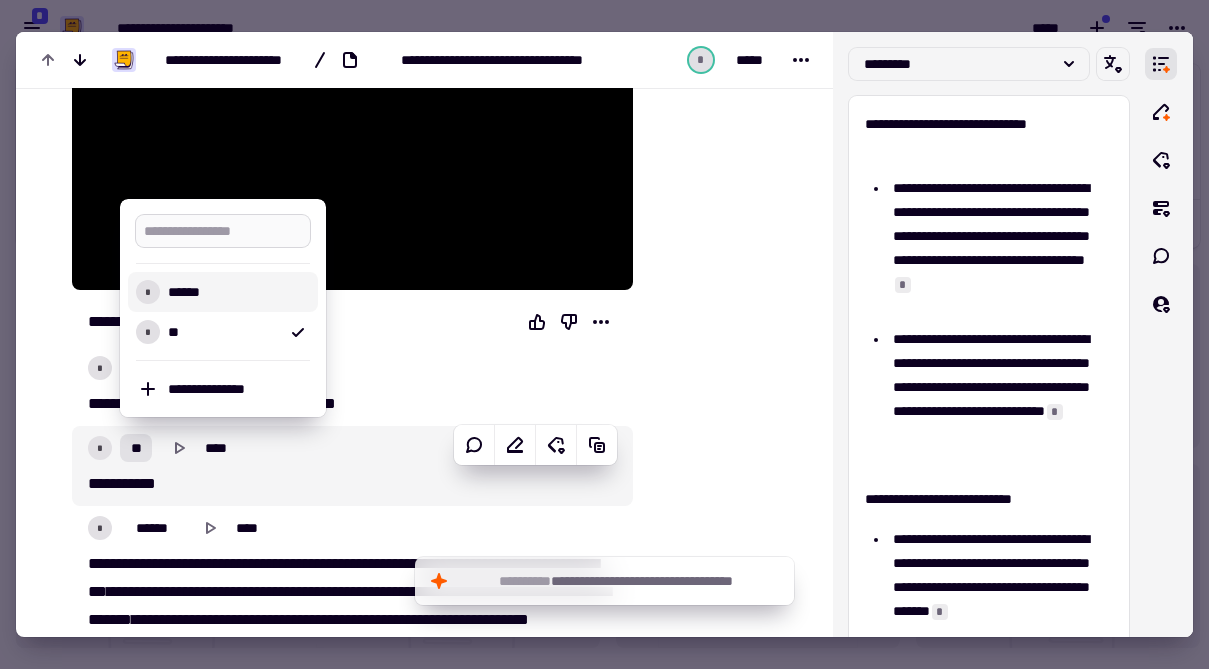click at bounding box center (223, 231) 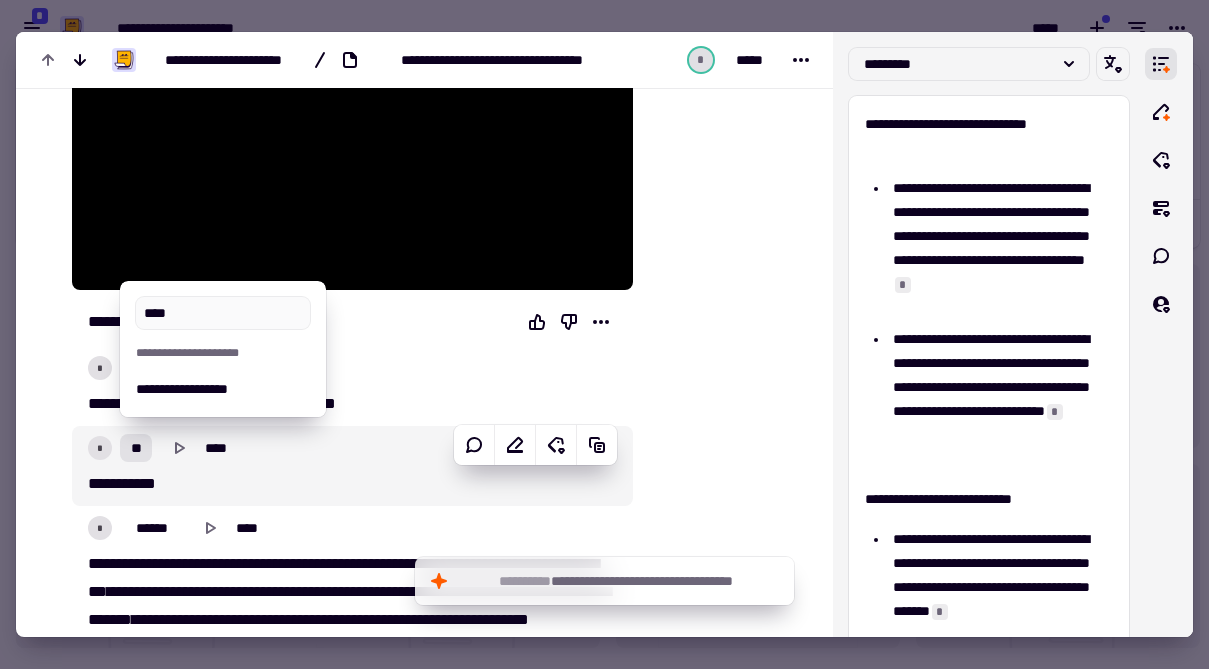type on "****" 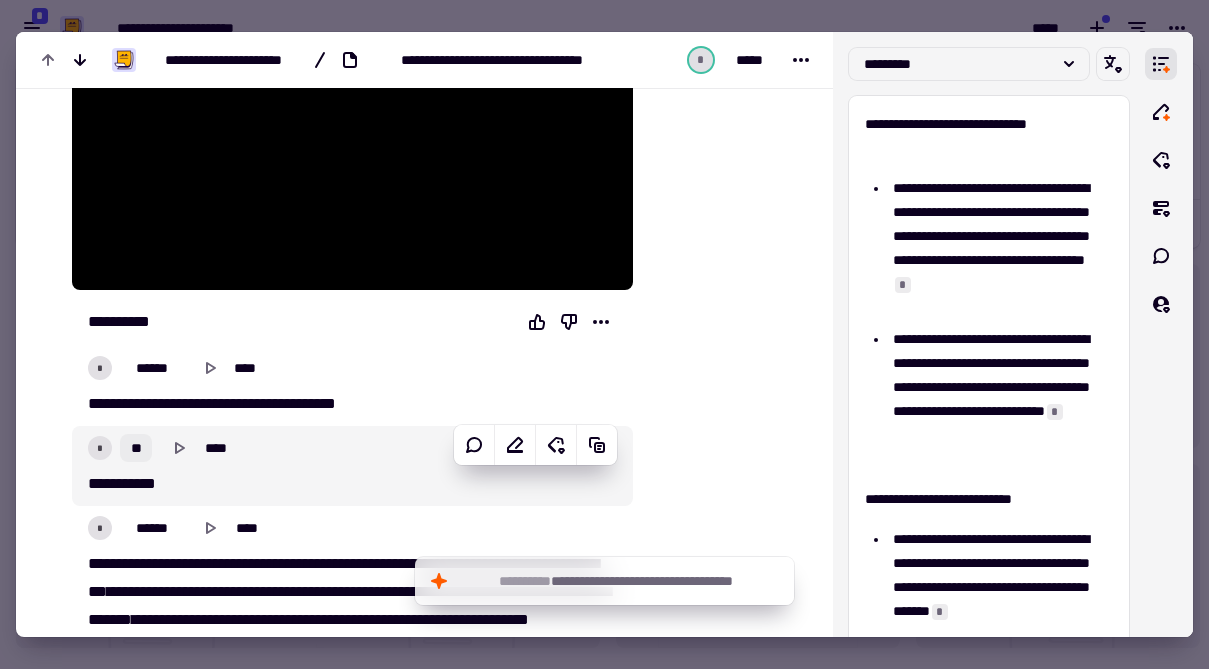 click on "**" 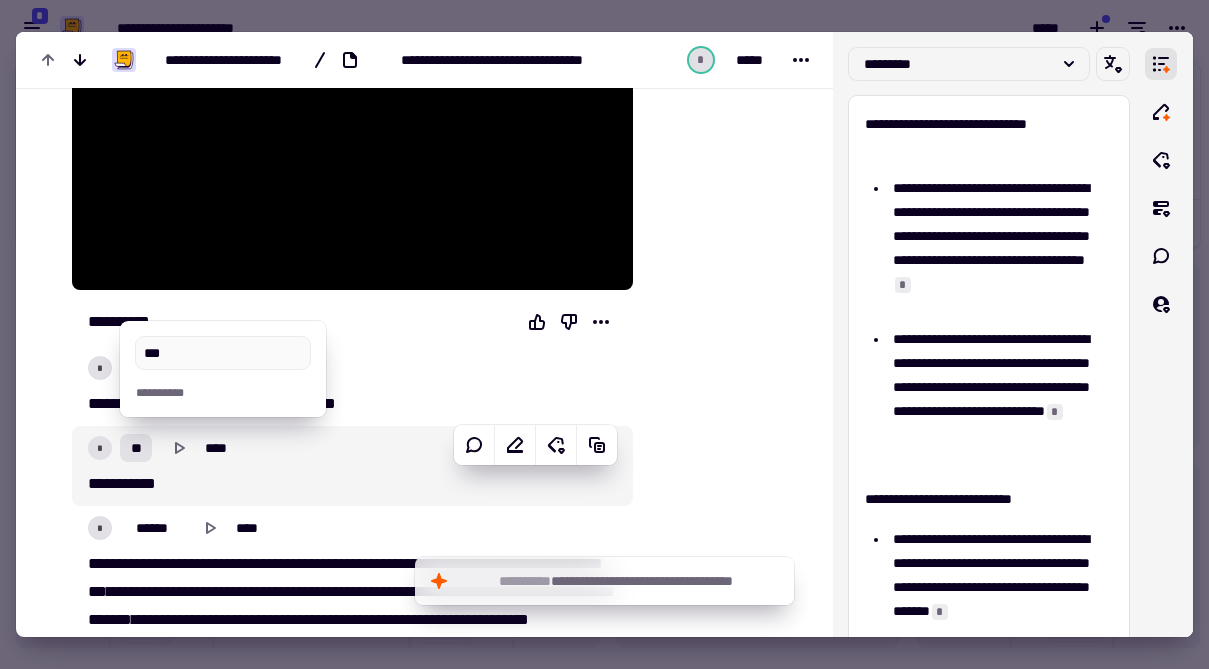 type on "****" 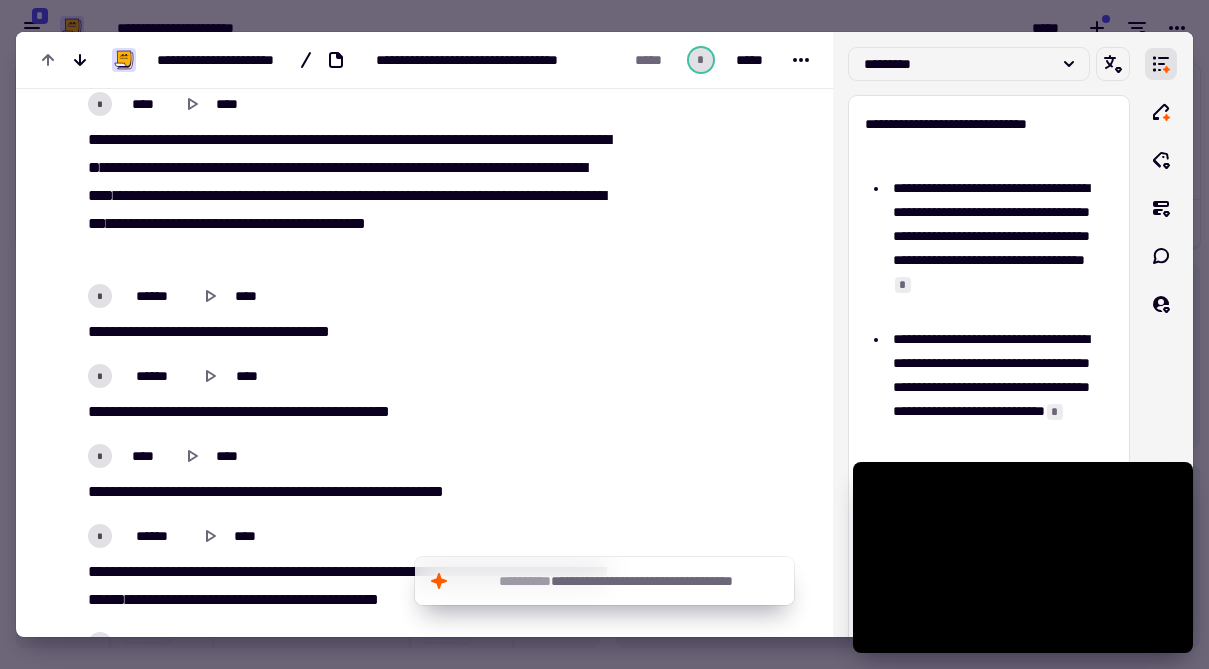 scroll, scrollTop: 0, scrollLeft: 0, axis: both 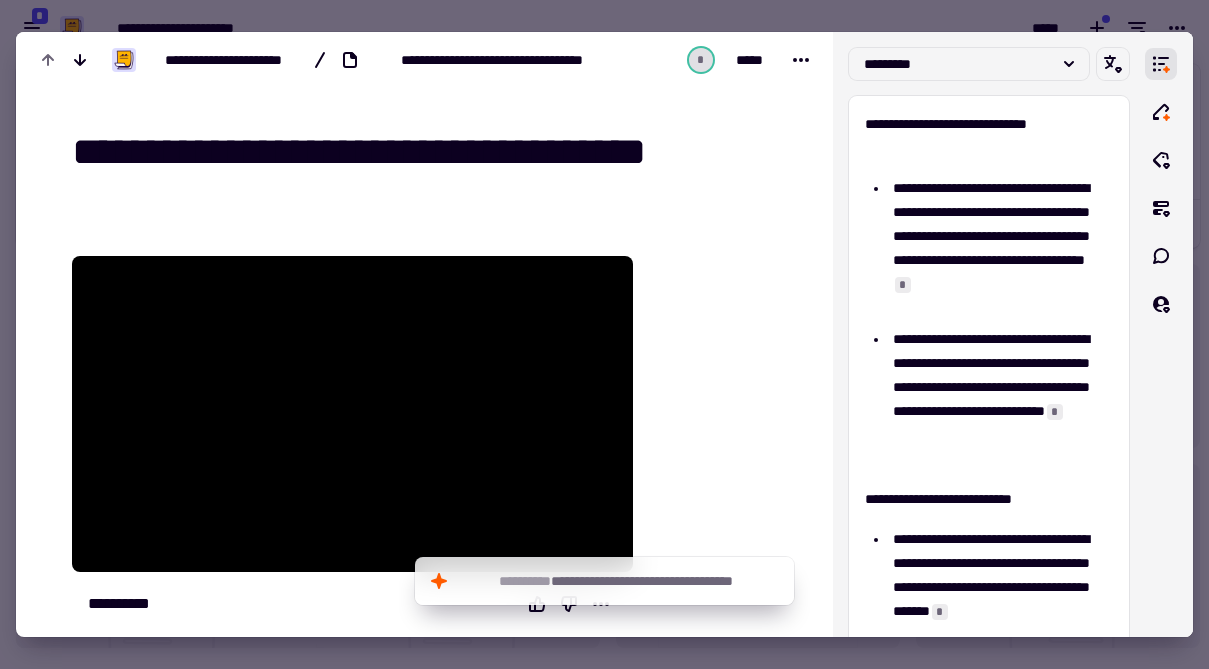 click at bounding box center [604, 334] 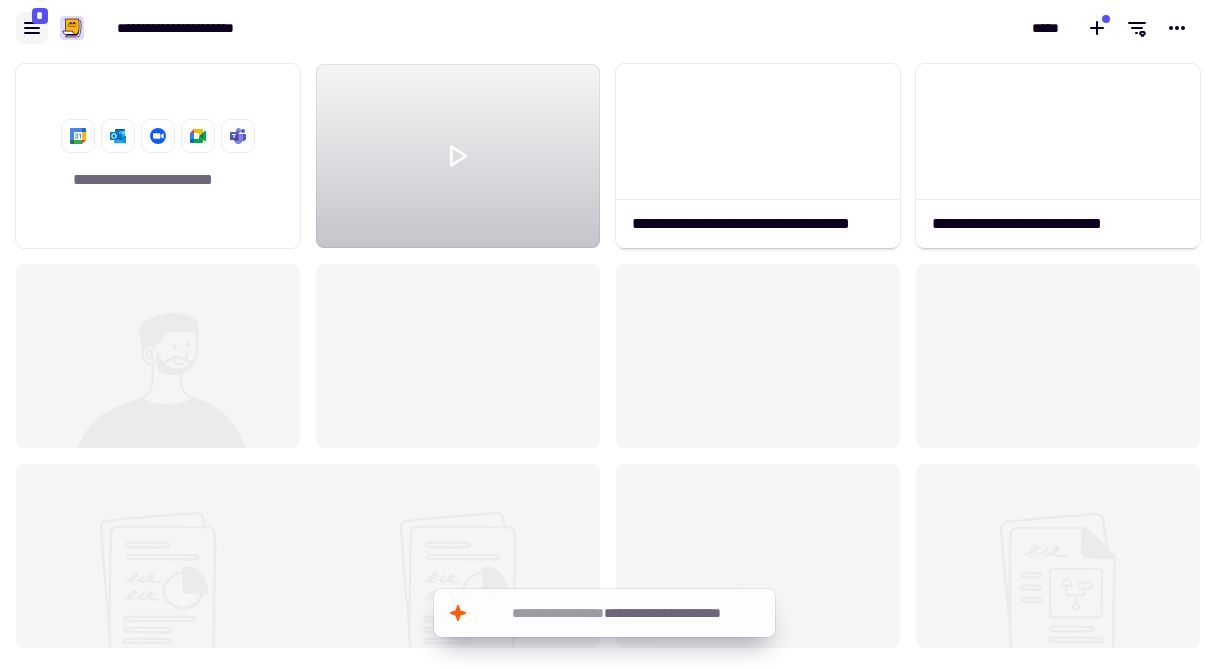 click 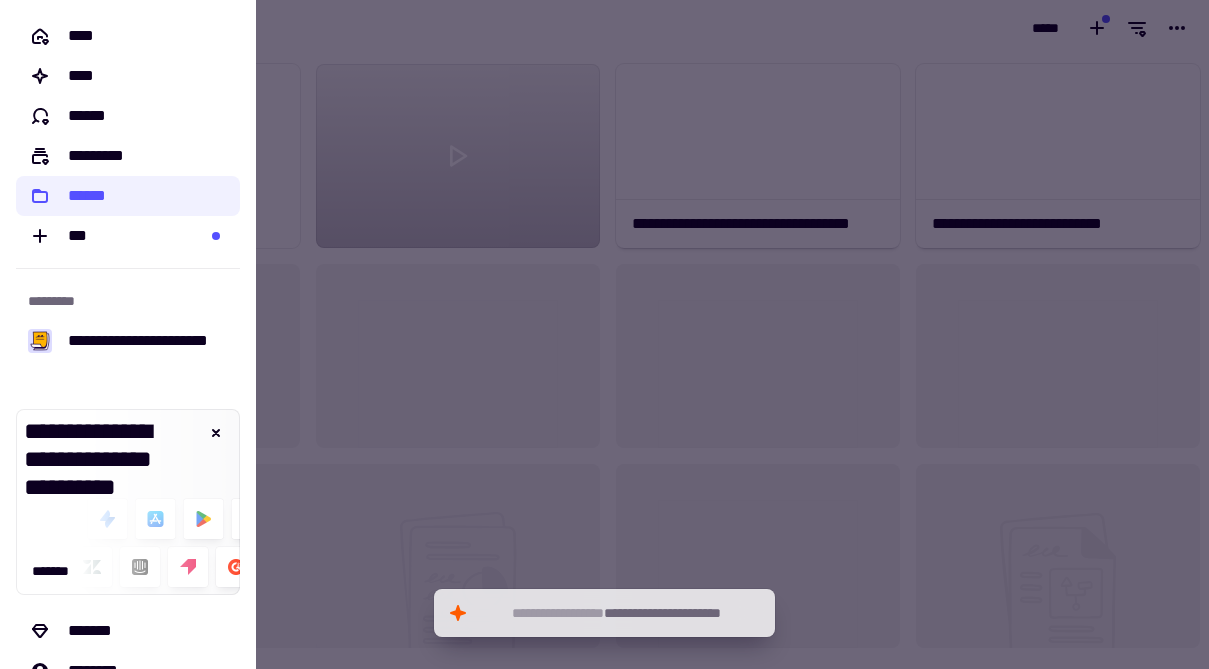 click at bounding box center (604, 334) 